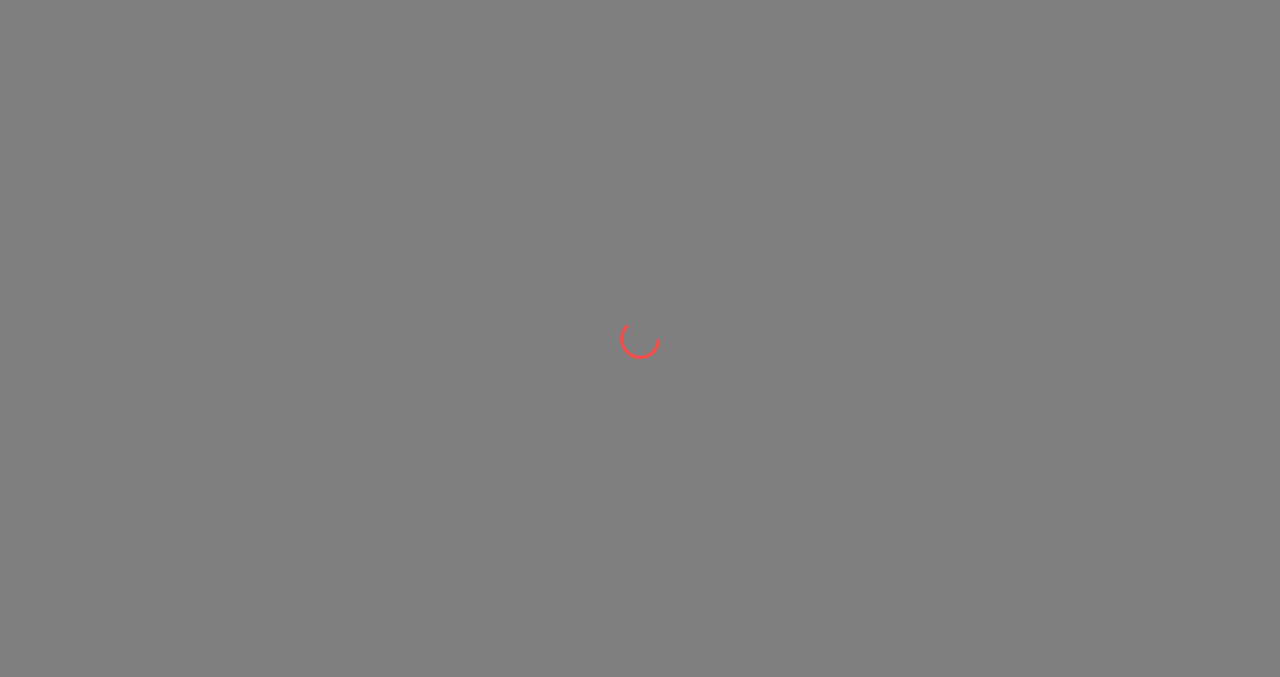 scroll, scrollTop: 0, scrollLeft: 0, axis: both 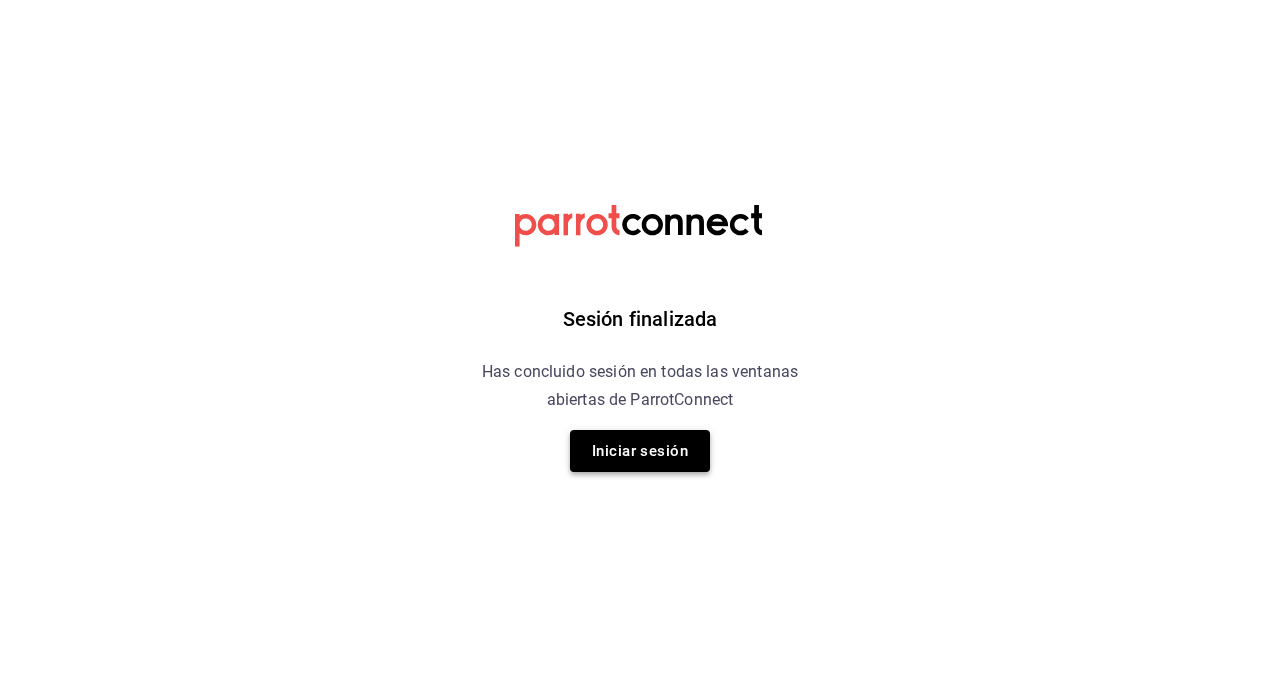 click on "Iniciar sesión" at bounding box center [640, 451] 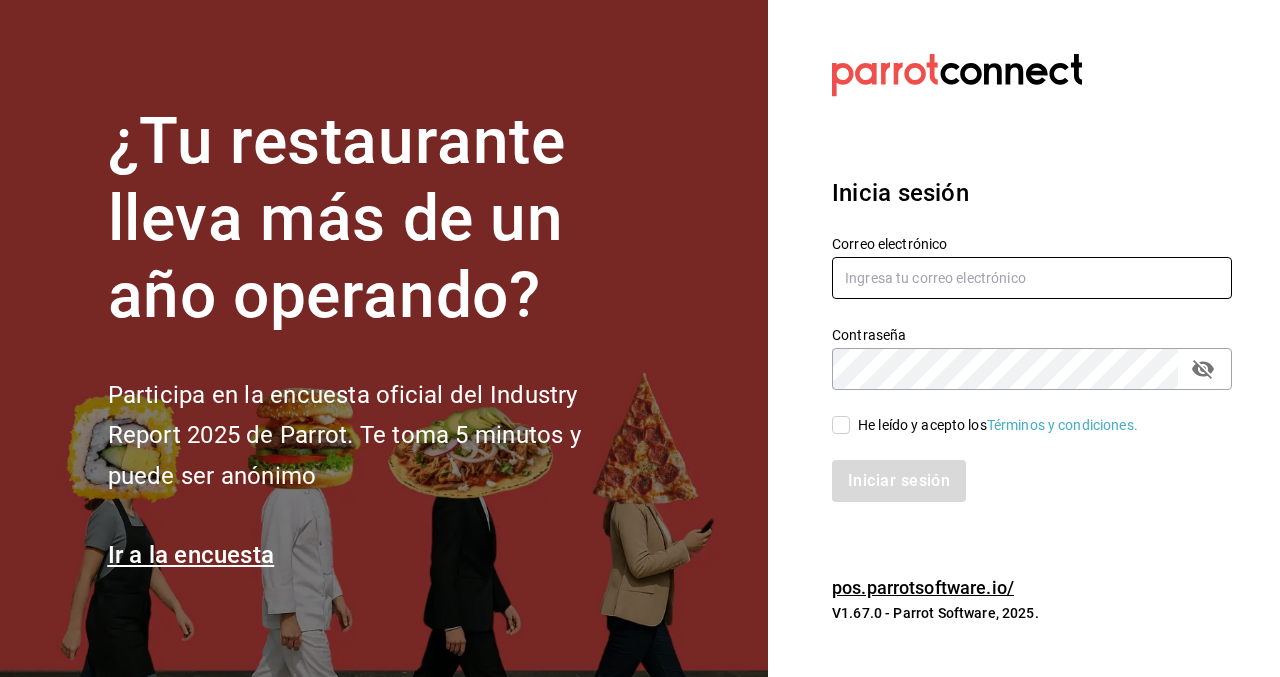 click at bounding box center [1032, 278] 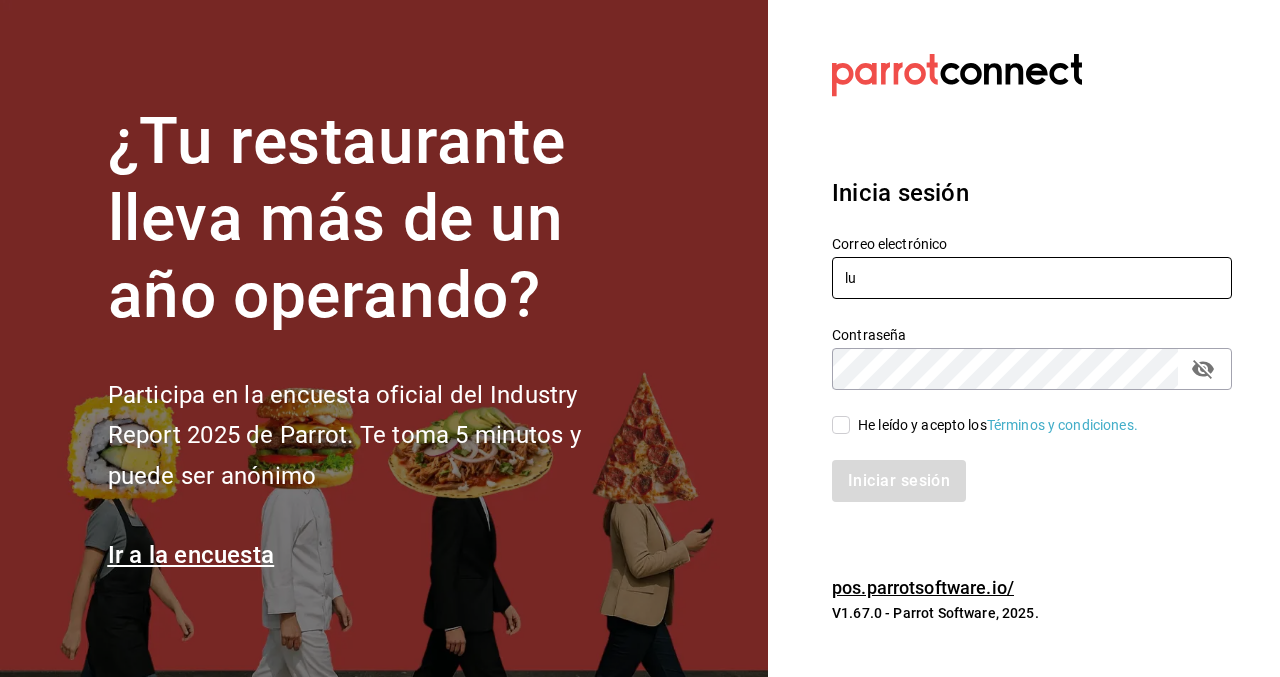 type on "l" 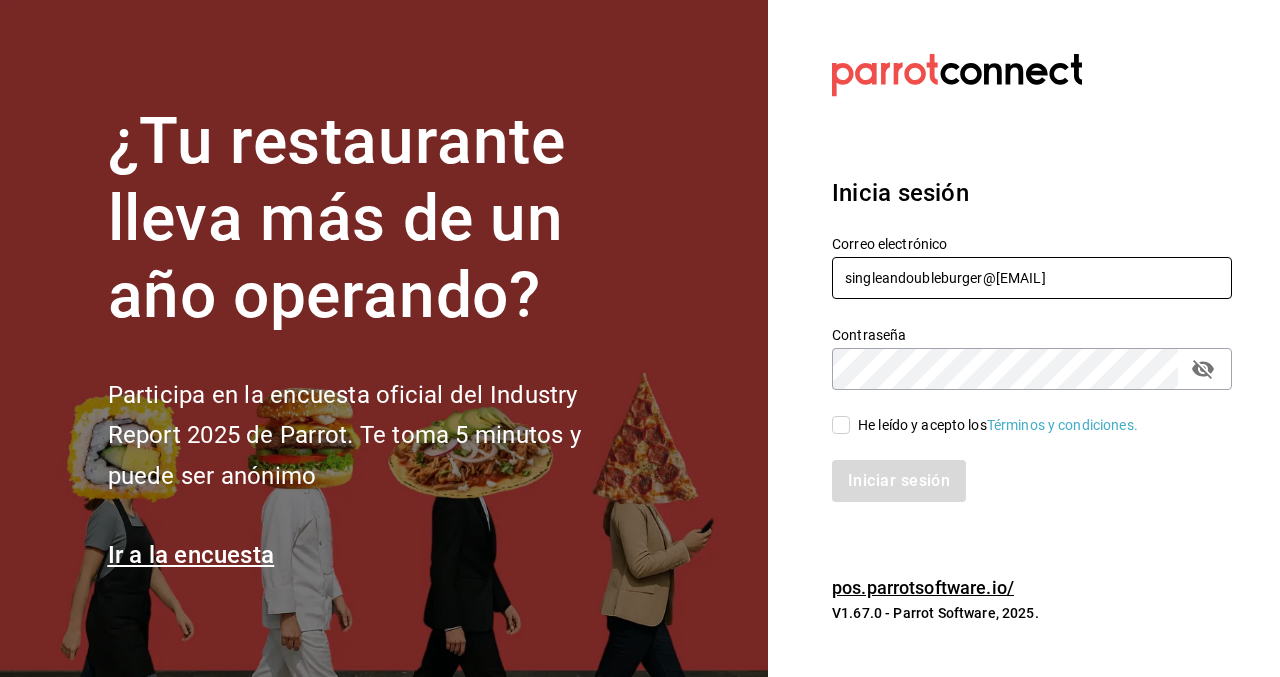 type on "singleandoubleburger@hotmail.com" 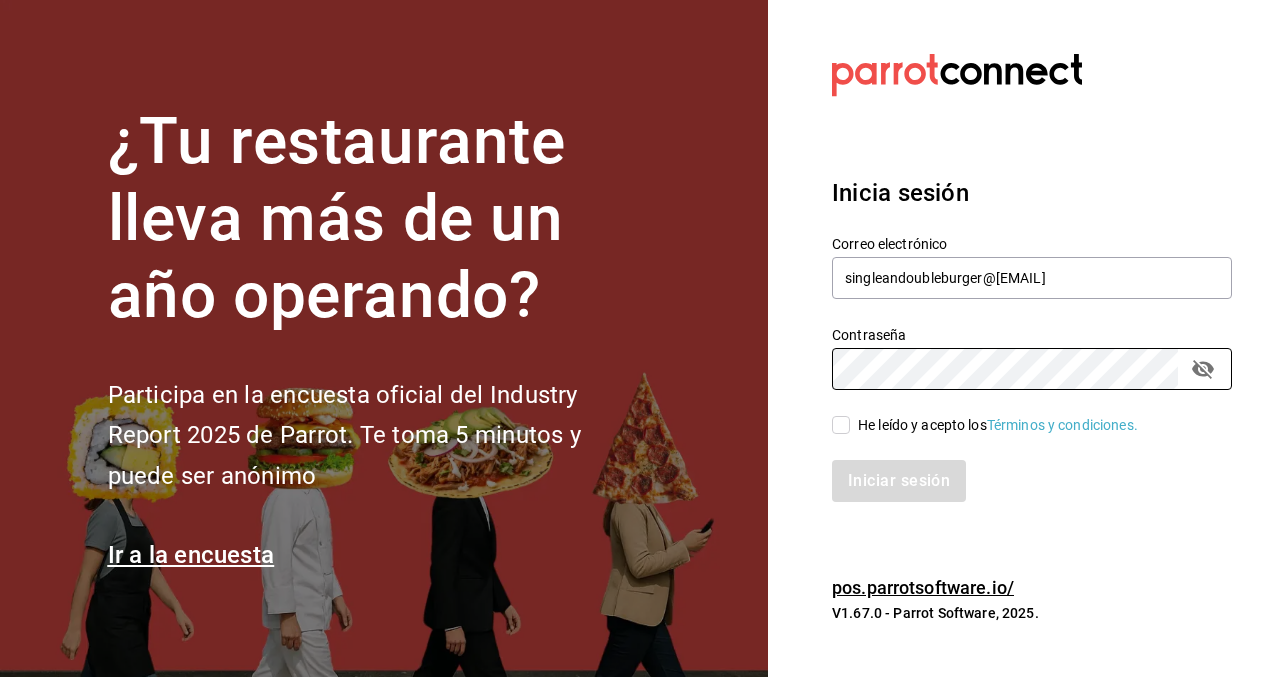 click on "He leído y acepto los  Términos y condiciones." at bounding box center [841, 425] 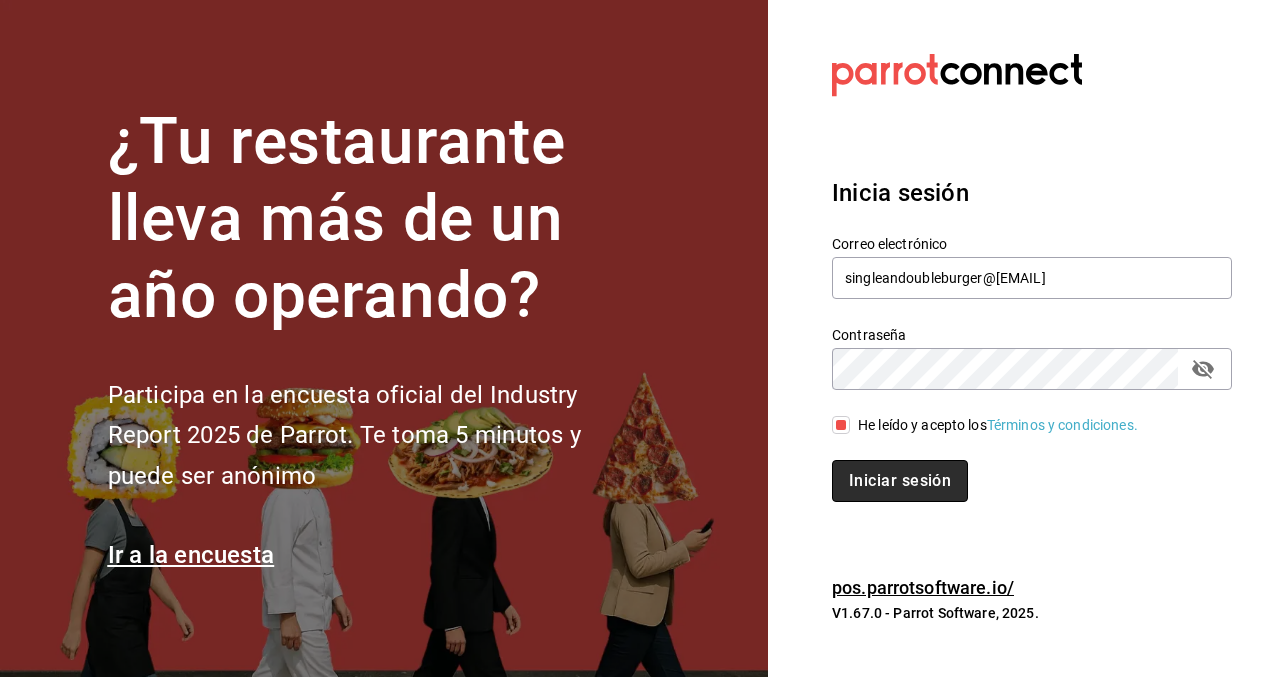 click on "Iniciar sesión" at bounding box center [900, 481] 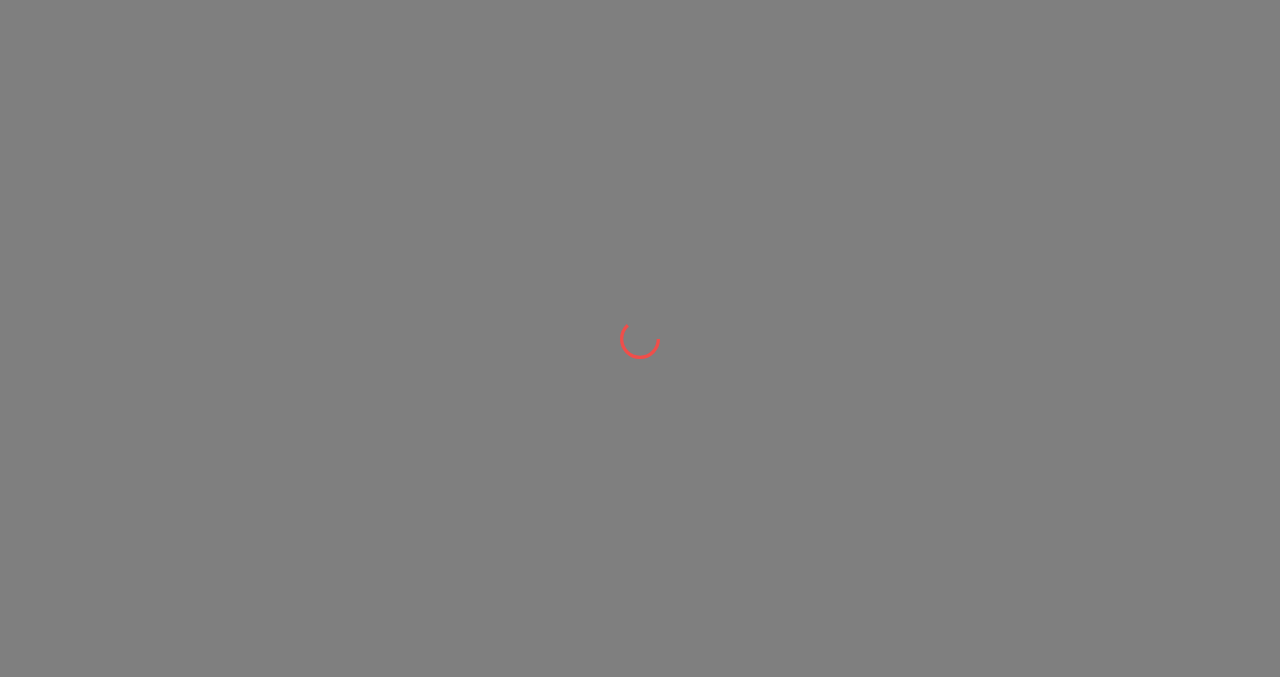 scroll, scrollTop: 0, scrollLeft: 0, axis: both 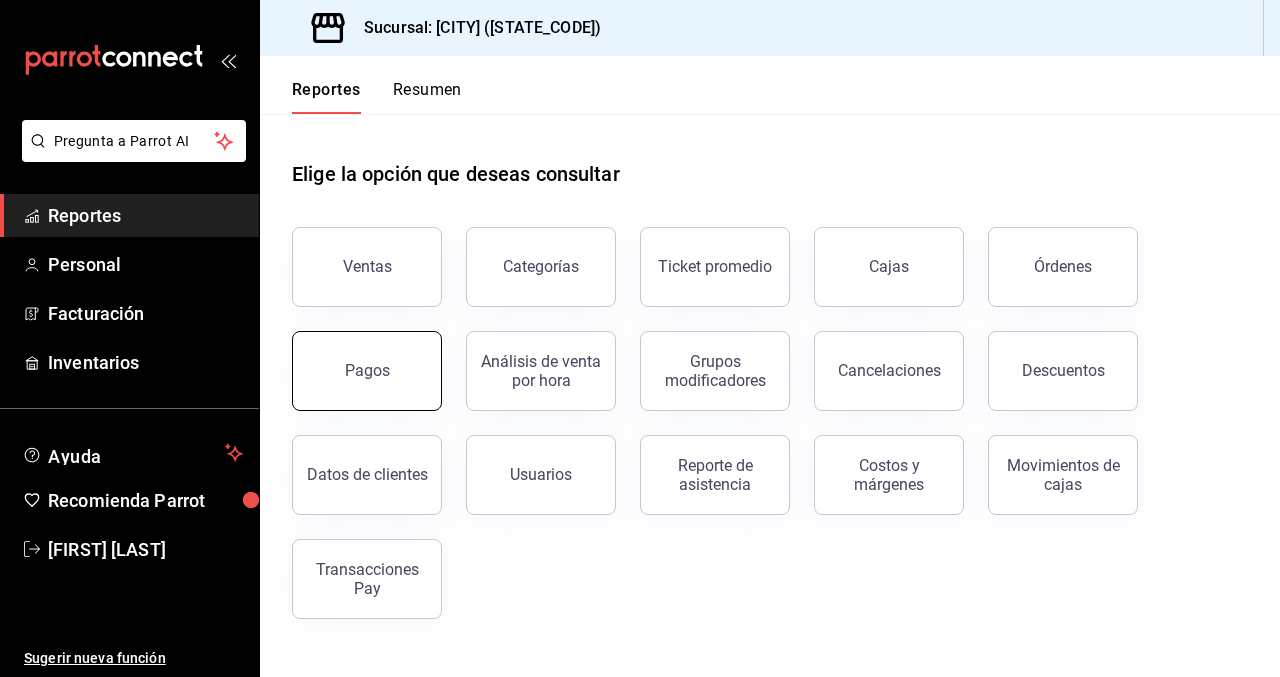 click on "Pagos" at bounding box center (367, 371) 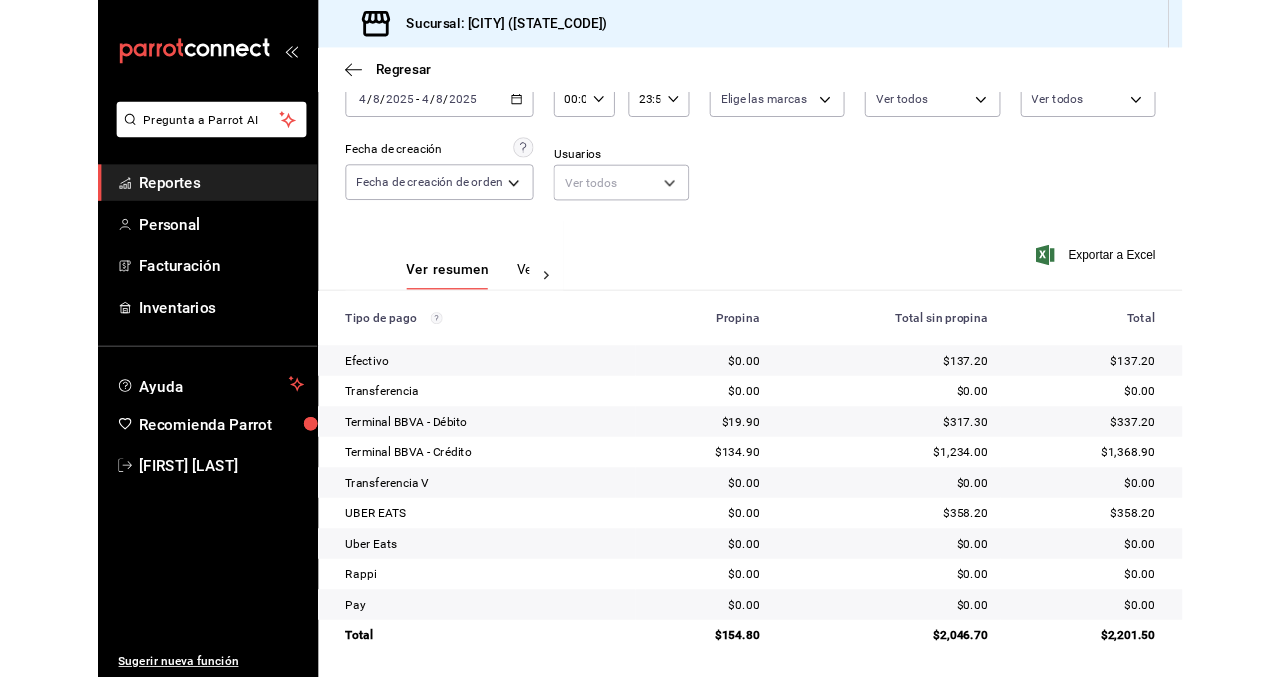 scroll, scrollTop: 119, scrollLeft: 0, axis: vertical 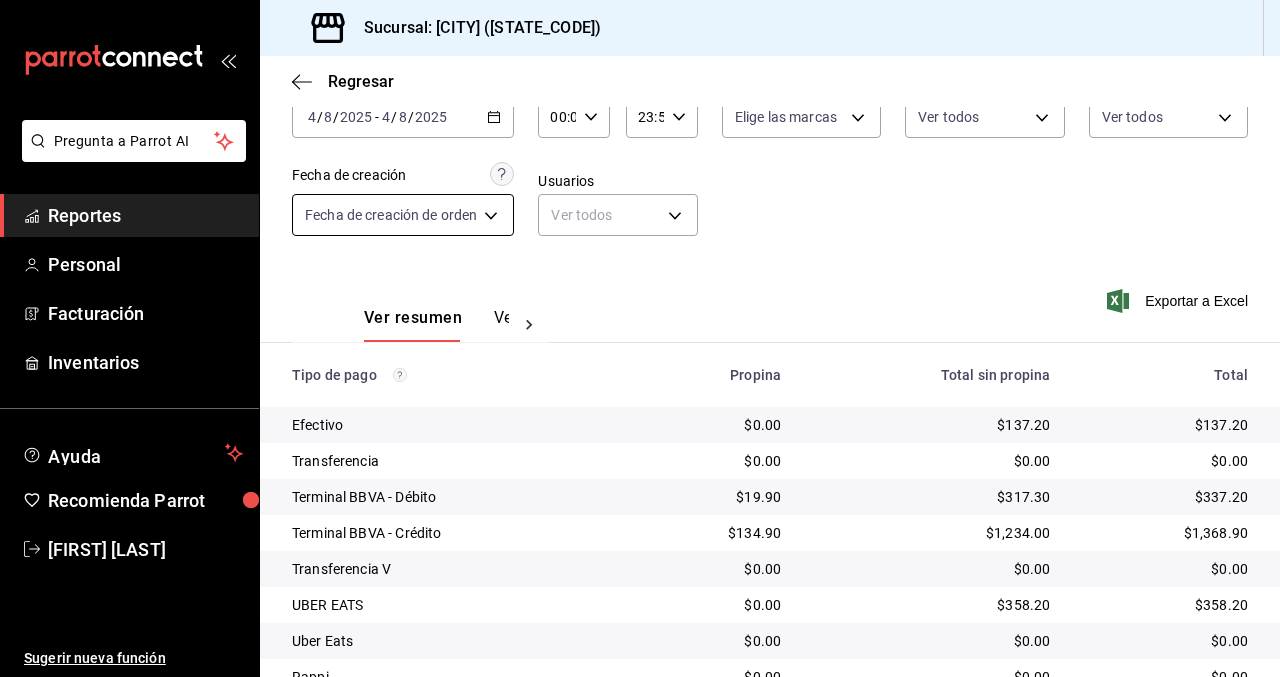 click on "Pregunta a Parrot AI Reportes   Personal   Facturación   Inventarios   Ayuda Recomienda Parrot   [FIRST] [LAST]   Sugerir nueva función   Sucursal: [CITY] ([STATE_CODE]) Regresar Pagos Fecha [DATE] [DATE] - [DATE] [DATE] Hora inicio 00:00 Hora inicio Hora fin 23:59 Hora fin Marca Elige las marcas Tipo de pago Ver todos Tipo de orden Ver todos Fecha de creación   Fecha de creación de orden ORDER Usuarios Ver todos null Ver resumen Ver pagos Exportar a Excel Tipo de pago   Propina Total sin propina Total Efectivo $0.00 $[NUMBER] $[NUMBER] Transferencia $0.00 $0.00 $0.00 Terminal BBVA - Débito $[NUMBER] $[NUMBER] $[NUMBER] Terminal BBVA - Crédito $[NUMBER] $[NUMBER] $[NUMBER] Transferencia V $0.00 $0.00 $0.00 UBER EATS $0.00 $[NUMBER] $[NUMBER] Uber Eats $0.00 $0.00 $0.00 Rappi $0.00 $0.00 $0.00 Pay $0.00 $0.00 $0.00 Total $[NUMBER] $[NUMBER] $[NUMBER] Pregunta a Parrot AI Reportes   Personal   Facturación   Inventarios   Ayuda Recomienda Parrot   [FIRST] [LAST]   Sugerir nueva función   Ver video tutorial" at bounding box center (640, 338) 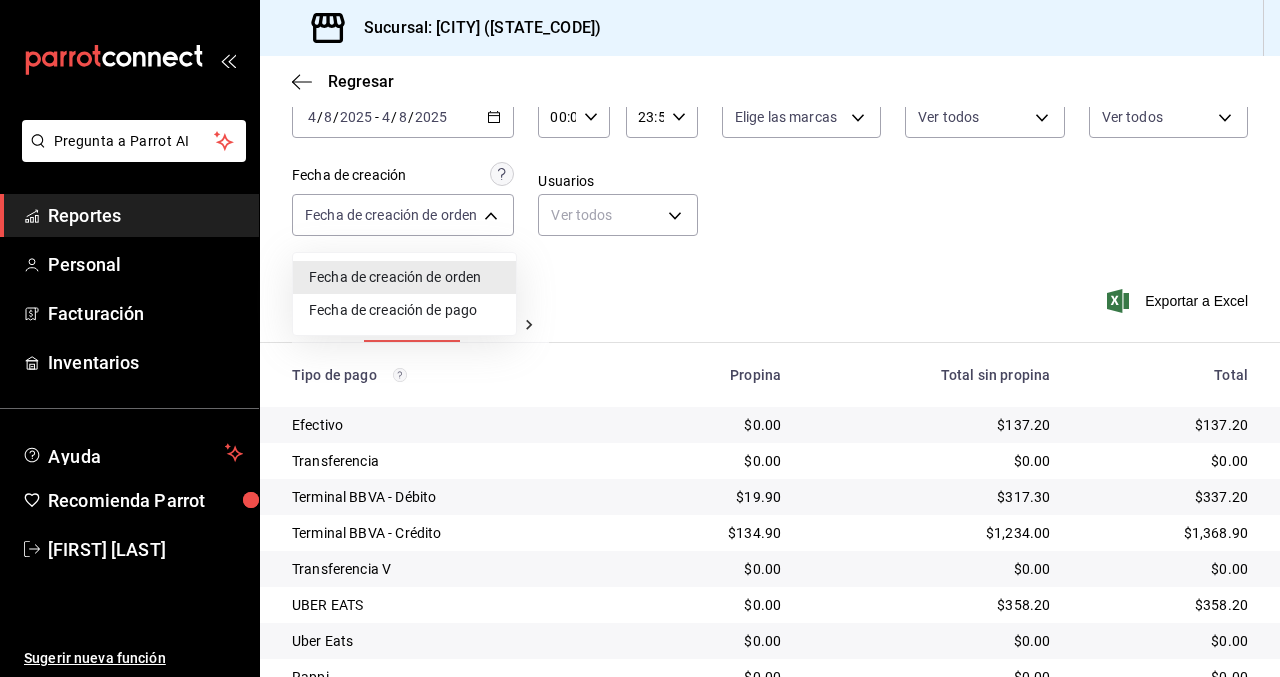 click at bounding box center (640, 338) 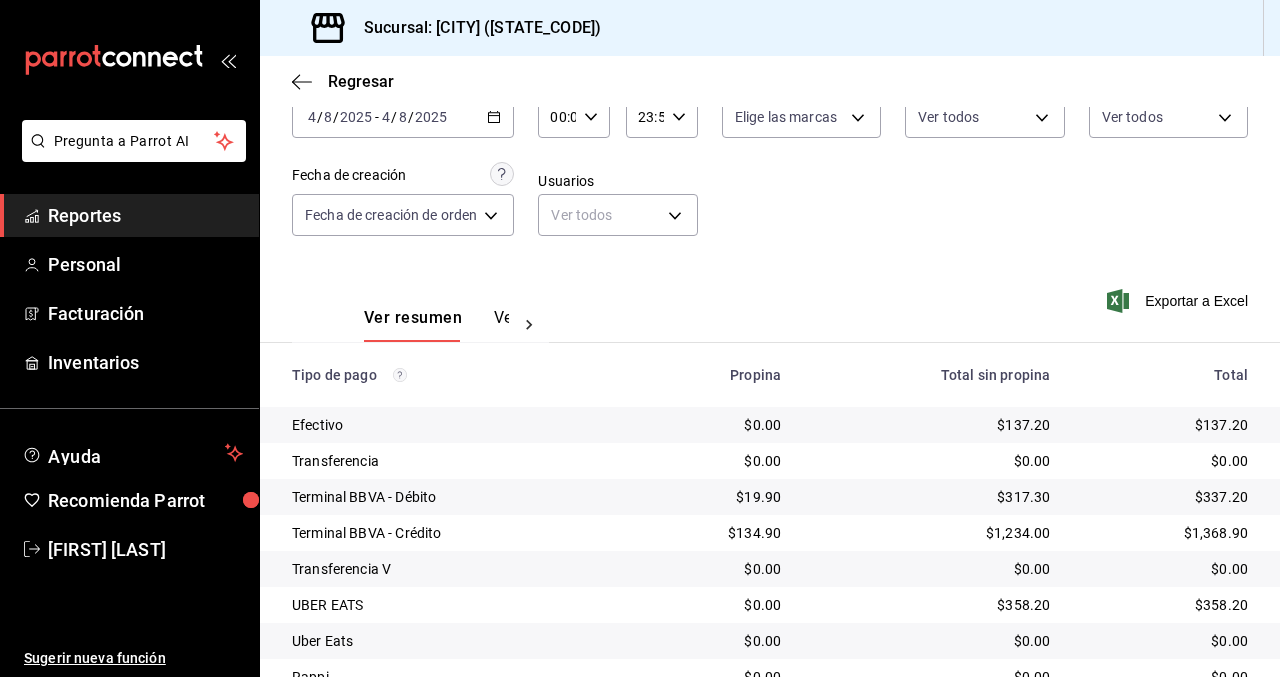 click 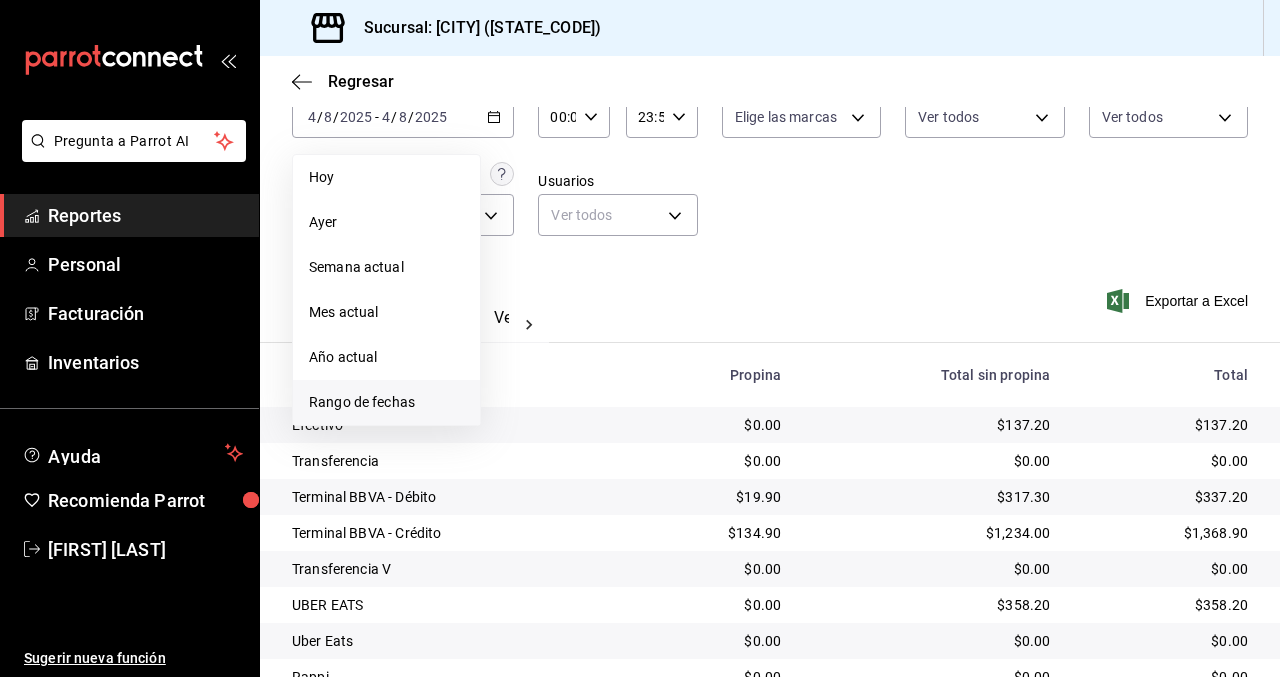 click on "Rango de fechas" at bounding box center [386, 402] 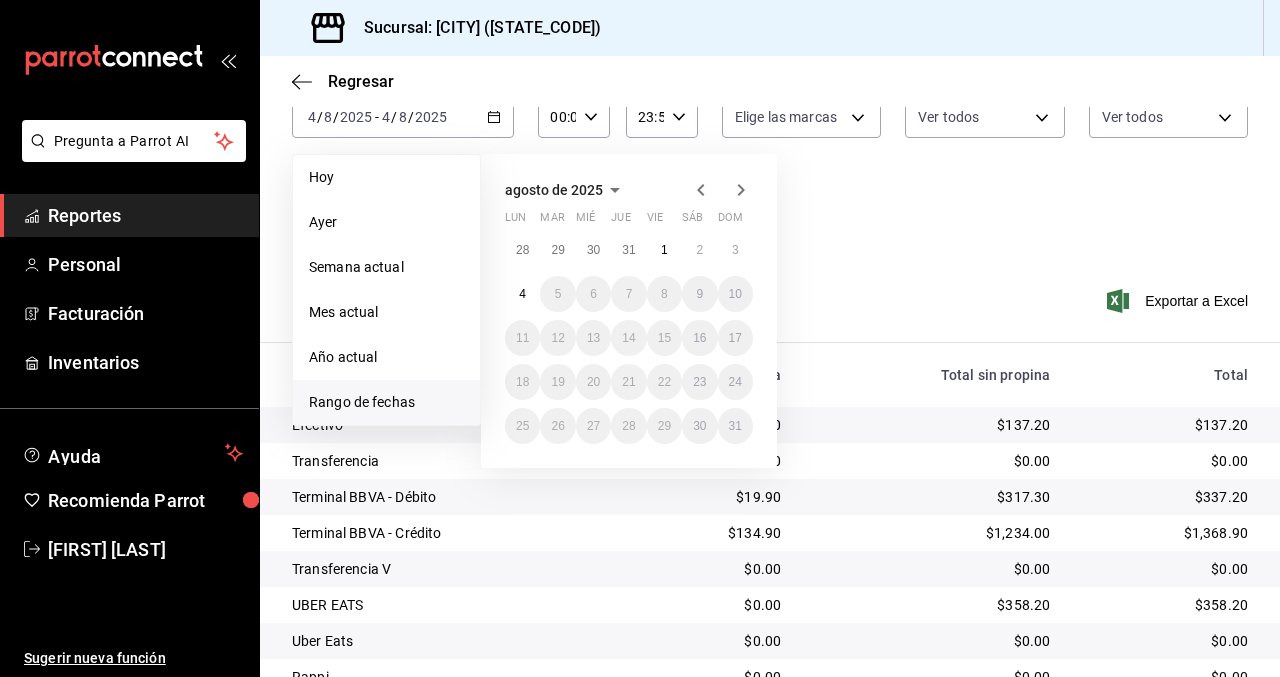 click 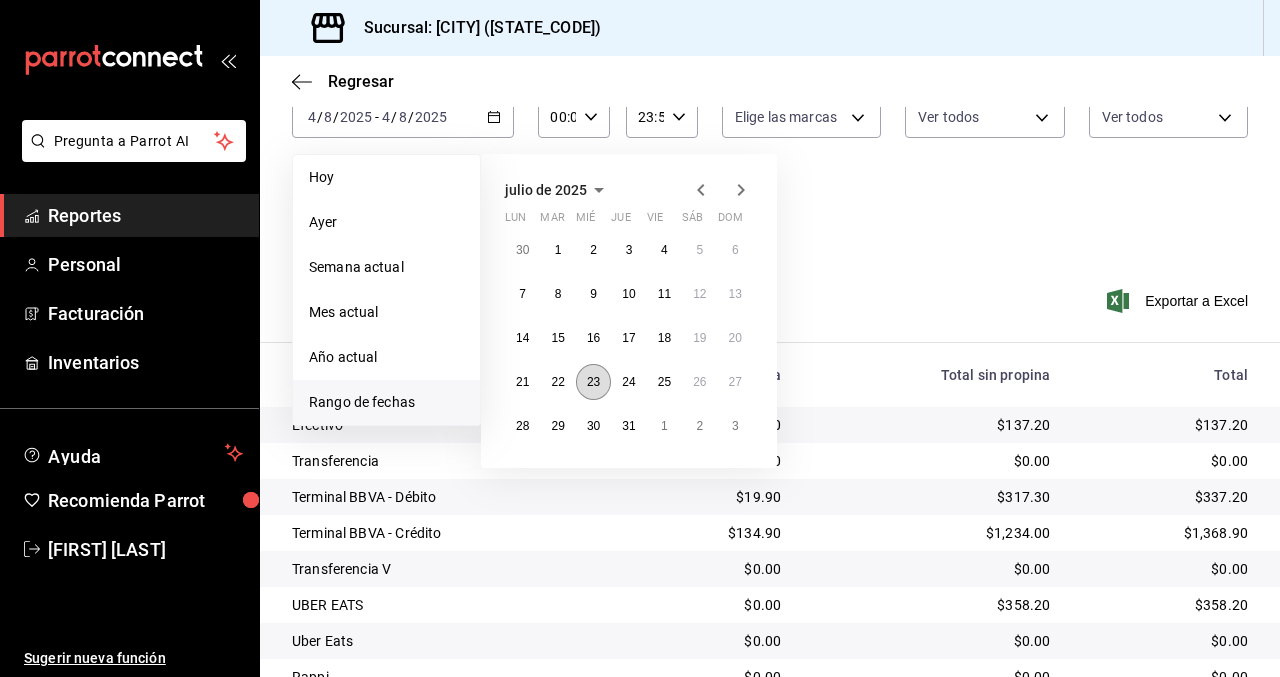 click on "23" at bounding box center (593, 382) 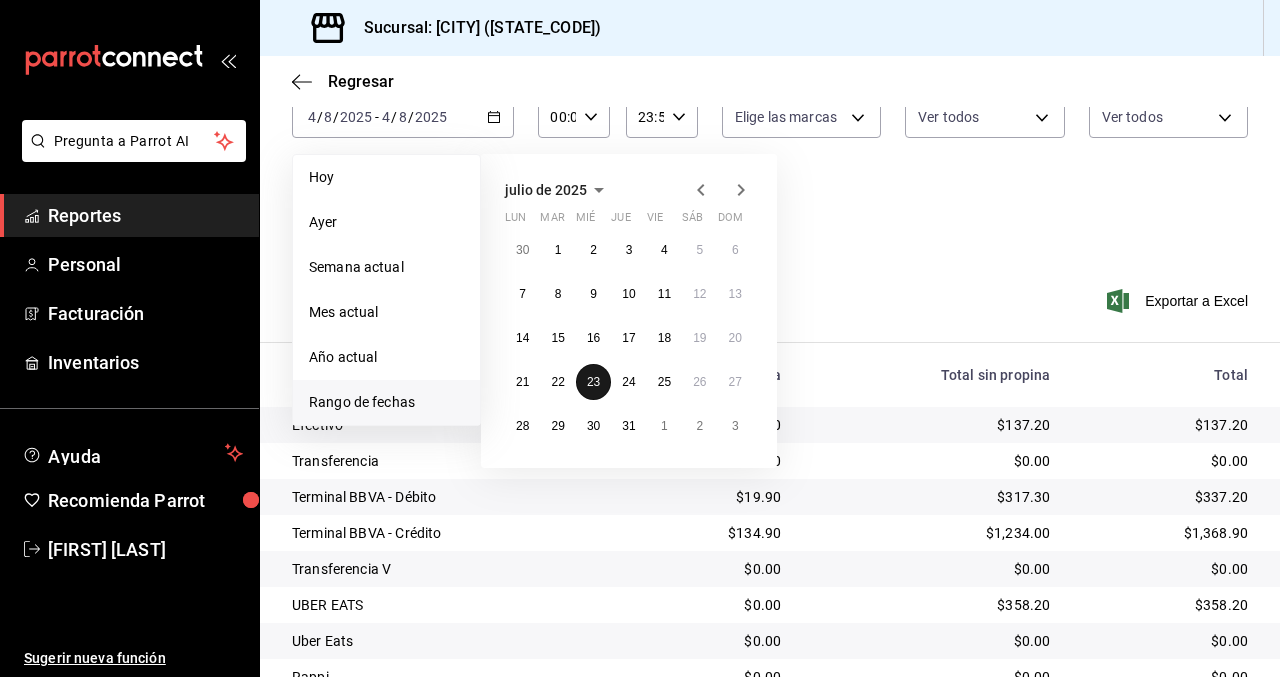 click on "23" at bounding box center (593, 382) 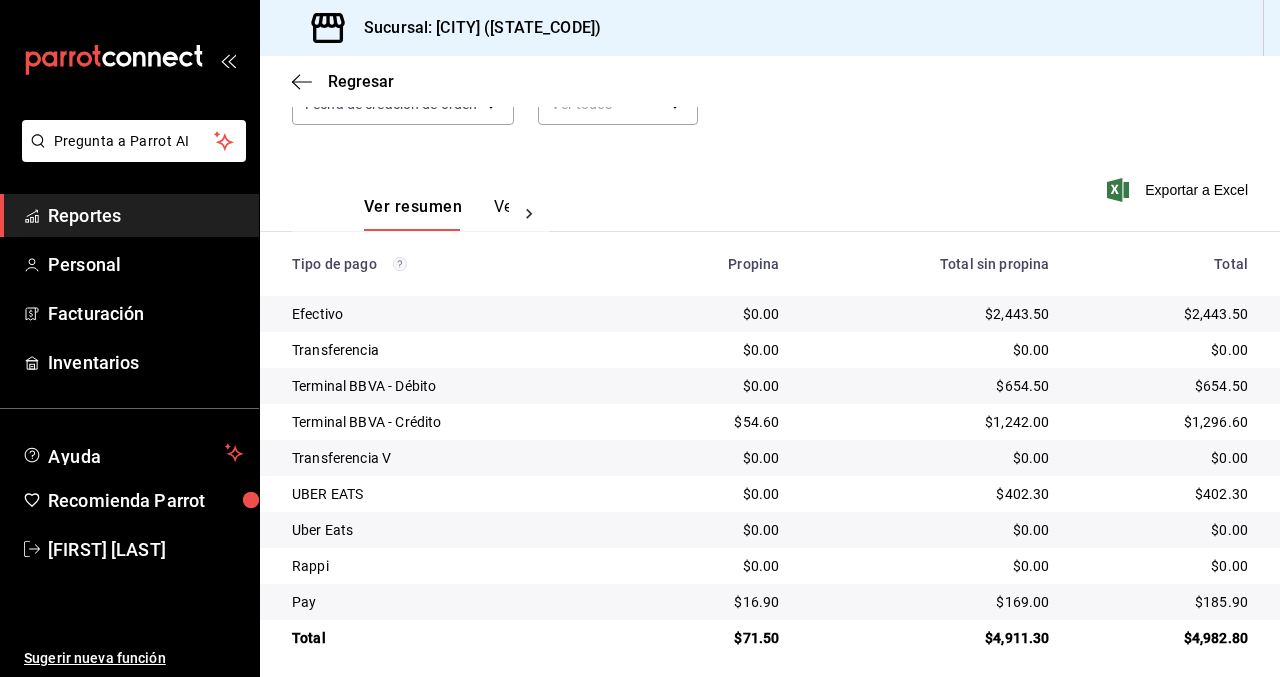 scroll, scrollTop: 241, scrollLeft: 0, axis: vertical 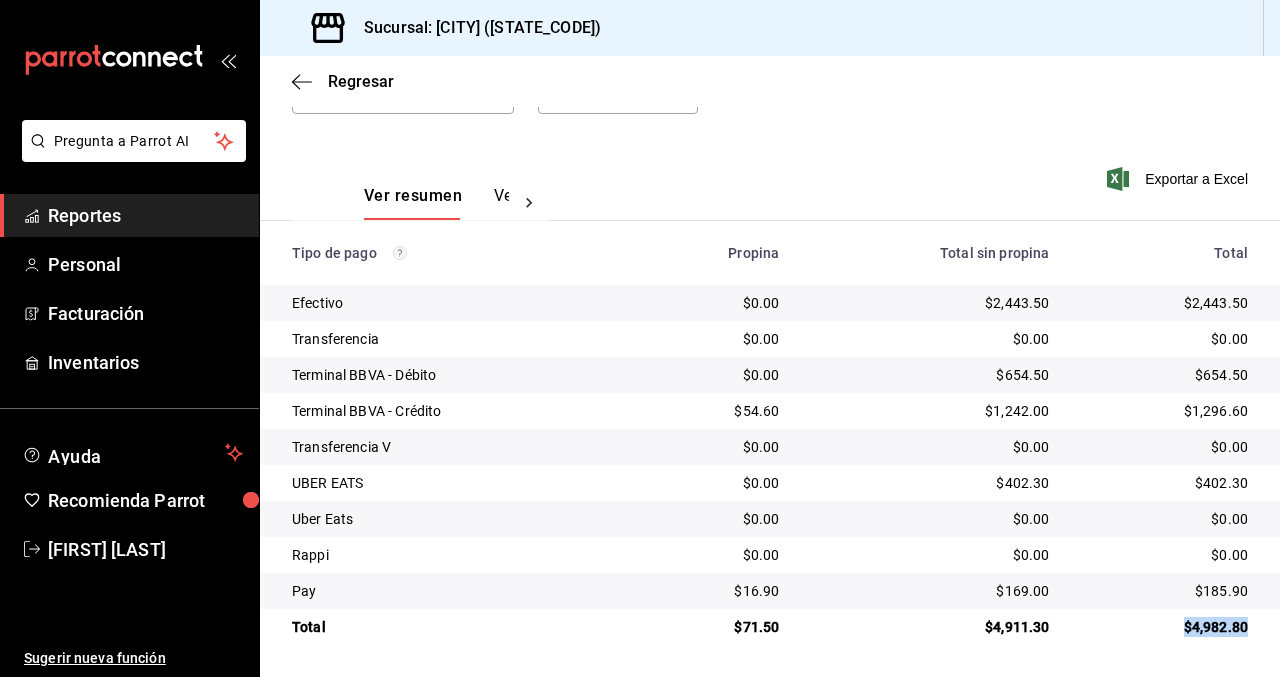 drag, startPoint x: 1247, startPoint y: 622, endPoint x: 1188, endPoint y: 621, distance: 59.008472 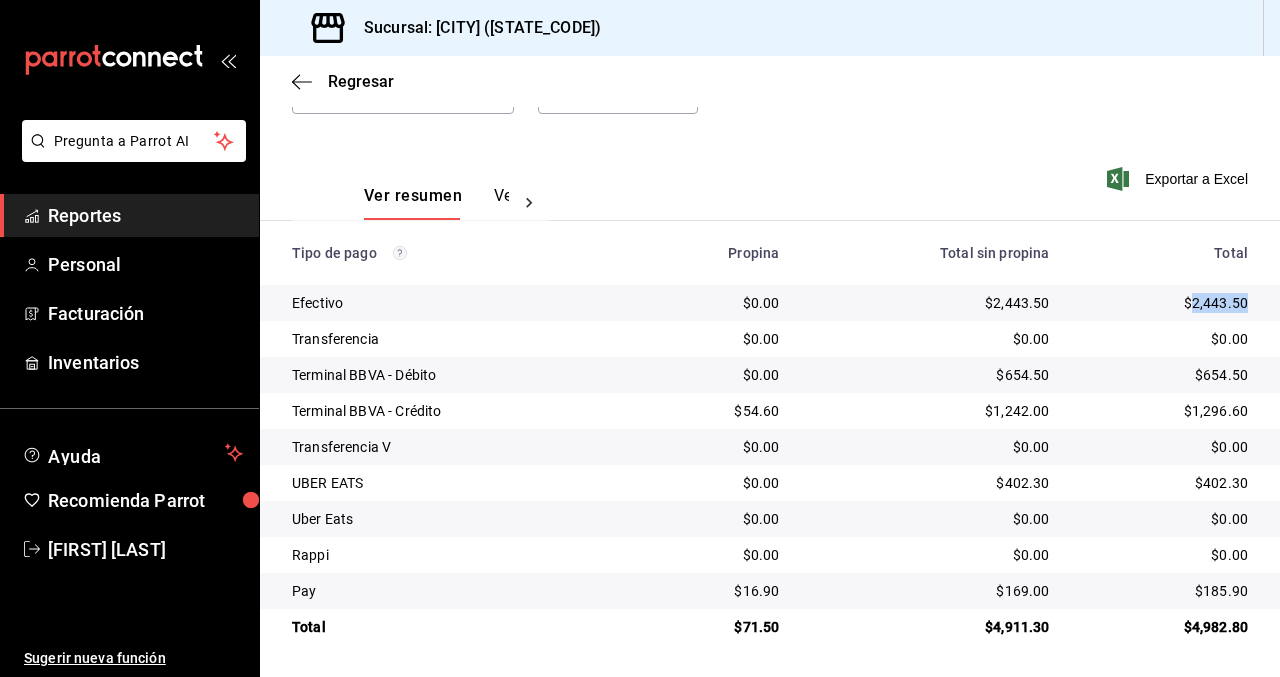 drag, startPoint x: 1249, startPoint y: 302, endPoint x: 1190, endPoint y: 303, distance: 59.008472 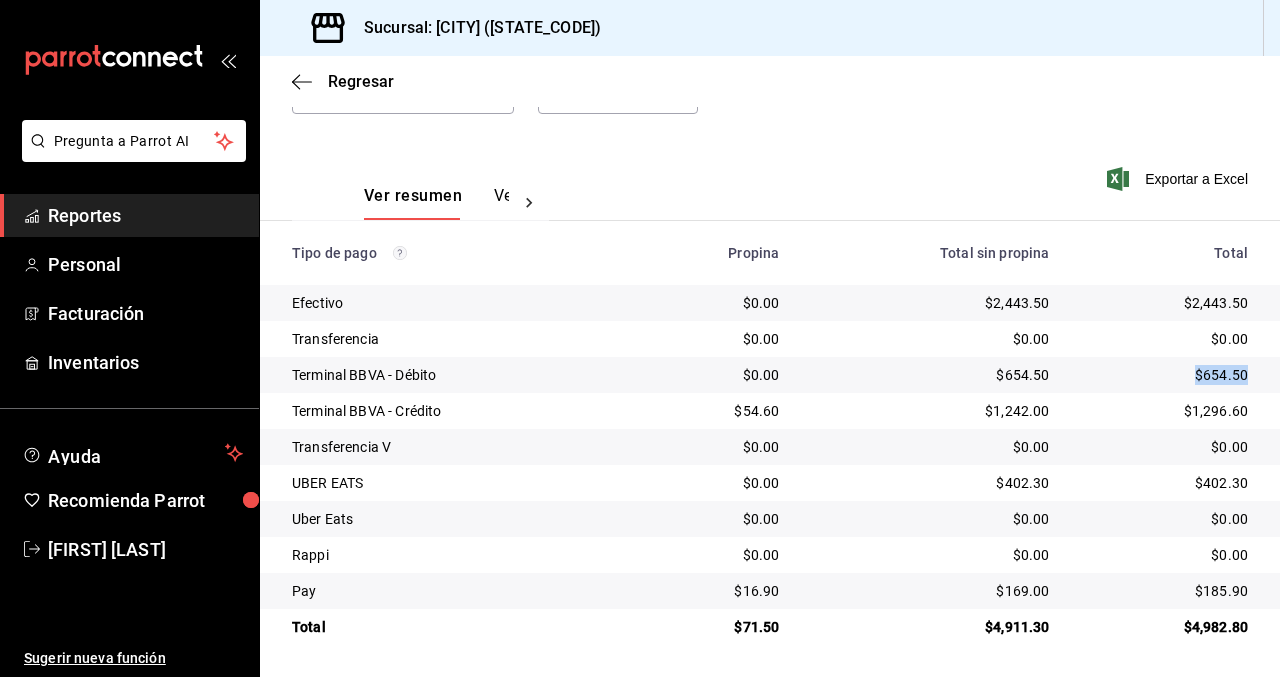 drag, startPoint x: 1244, startPoint y: 371, endPoint x: 1177, endPoint y: 371, distance: 67 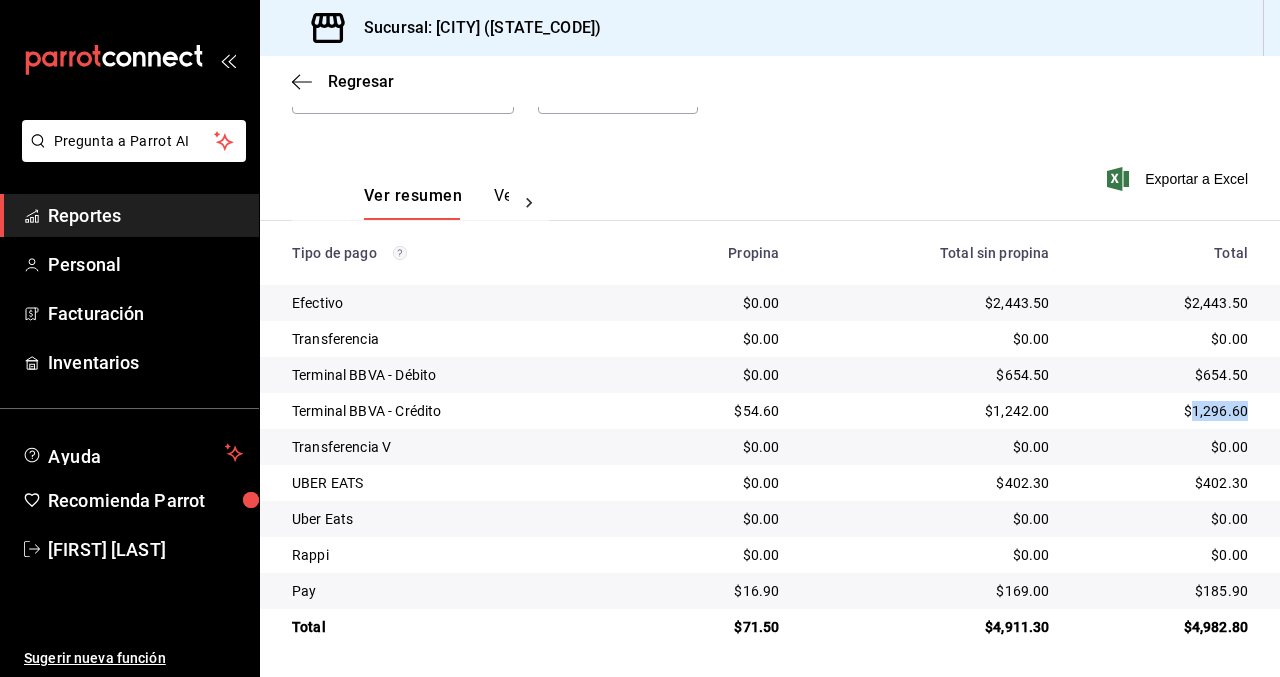 drag, startPoint x: 1244, startPoint y: 405, endPoint x: 1191, endPoint y: 407, distance: 53.037724 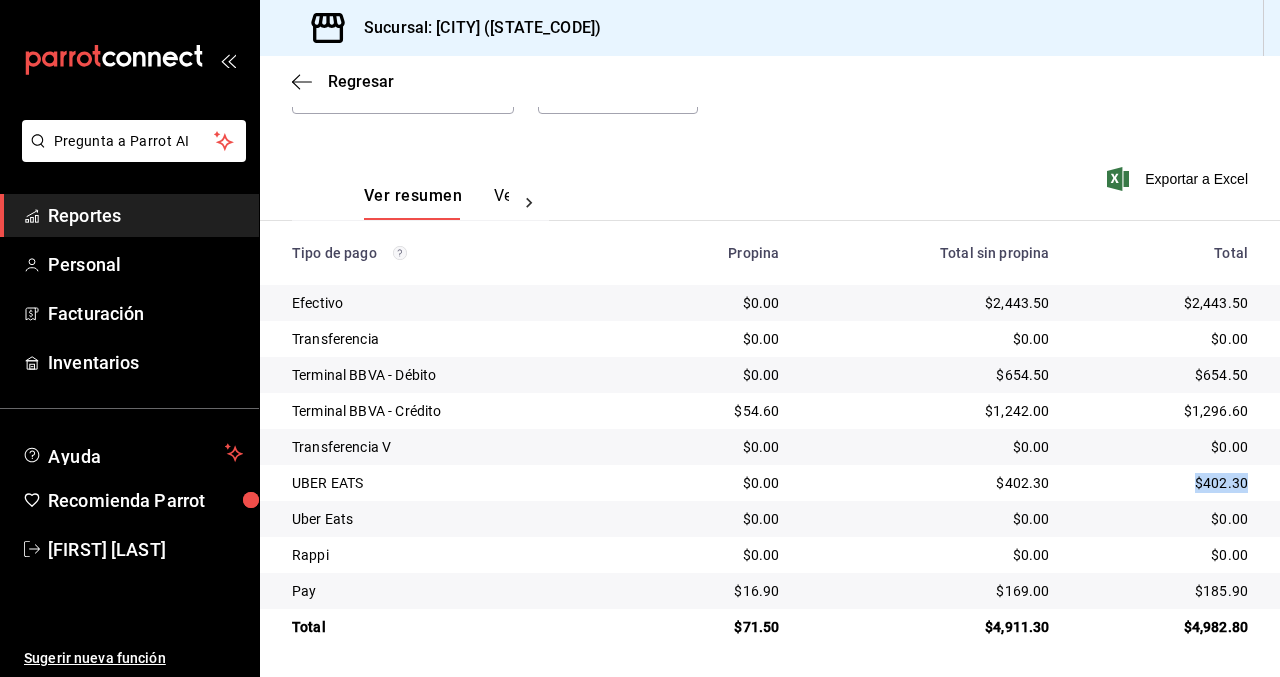 drag, startPoint x: 1251, startPoint y: 481, endPoint x: 1196, endPoint y: 482, distance: 55.00909 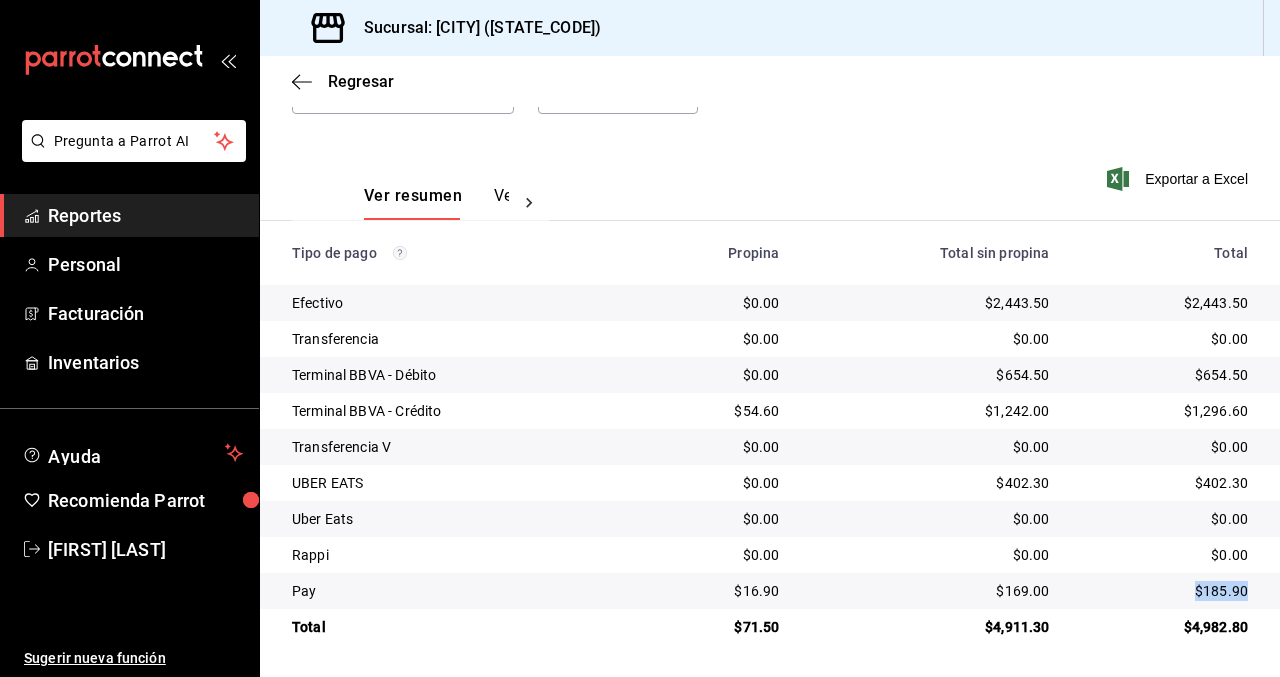 drag, startPoint x: 1246, startPoint y: 590, endPoint x: 1196, endPoint y: 589, distance: 50.01 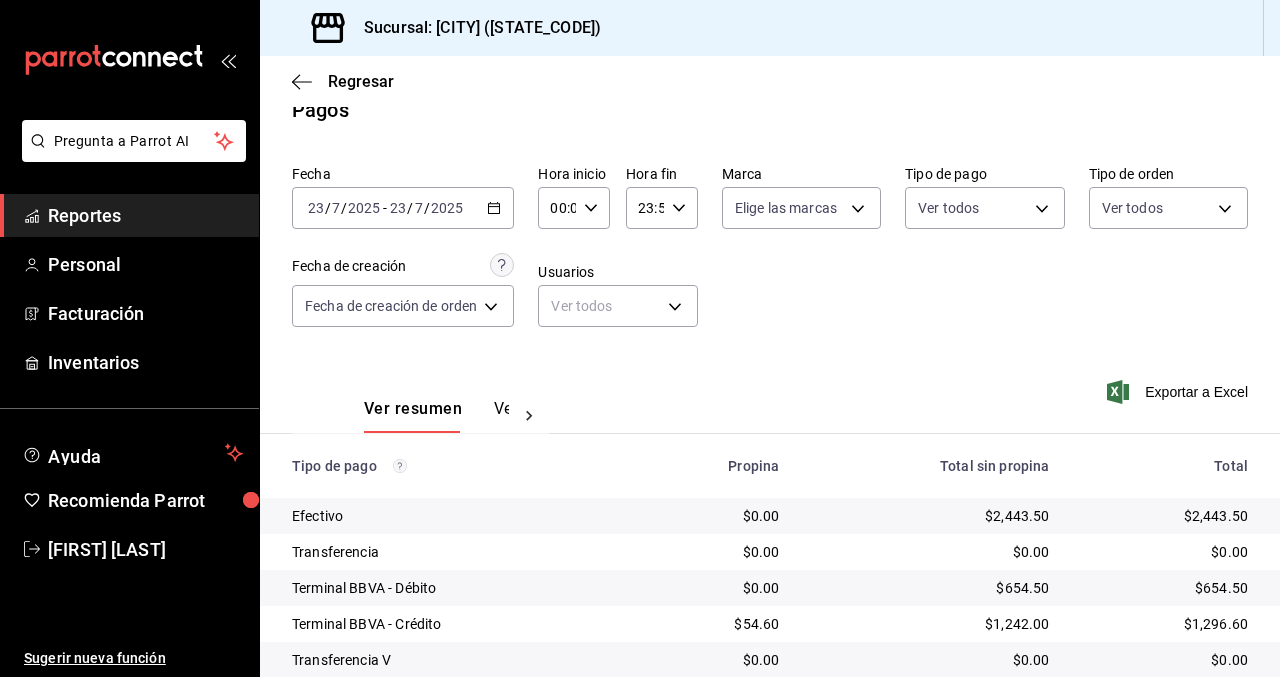 scroll, scrollTop: 16, scrollLeft: 0, axis: vertical 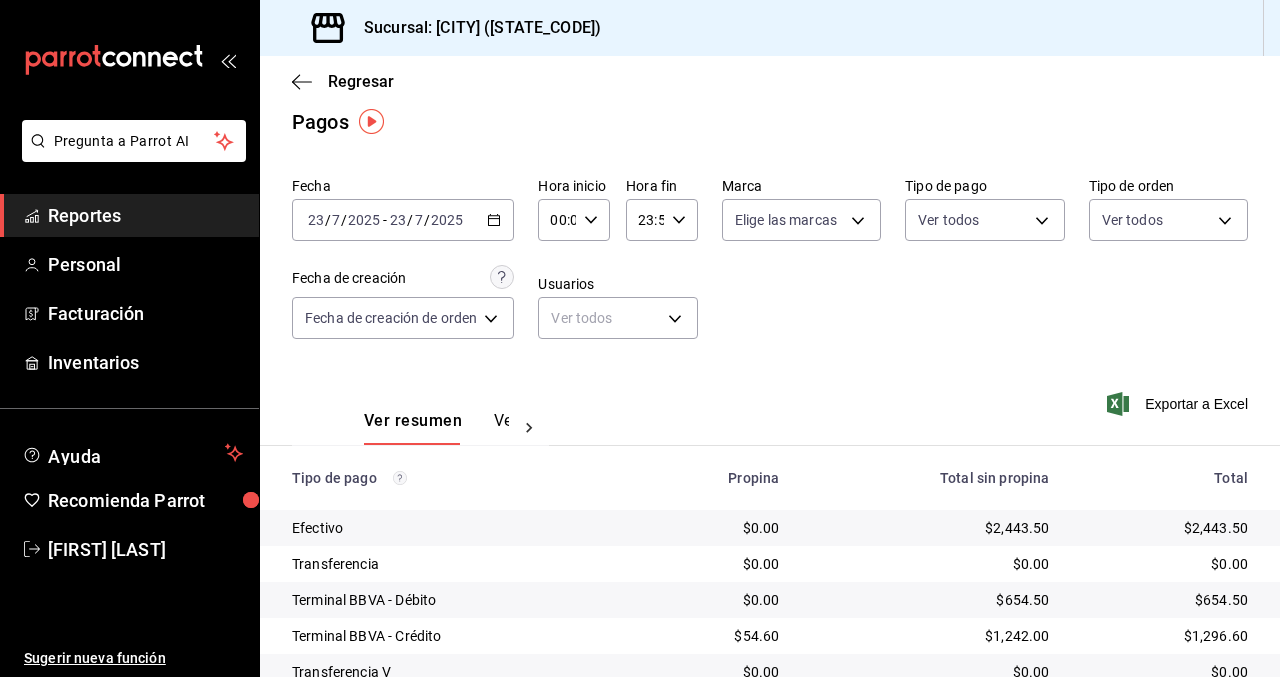 click on "2025-07-23 23 / 7 / 2025 - 2025-07-23 23 / 7 / 2025" at bounding box center (403, 220) 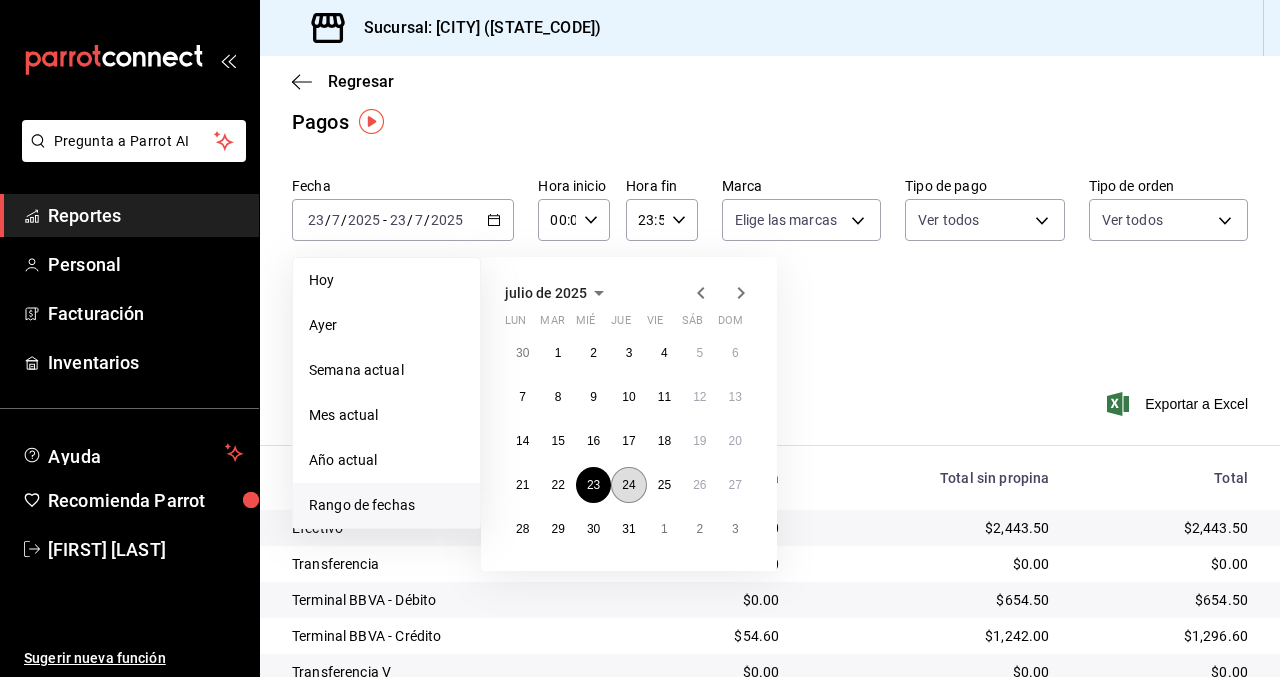 click on "24" at bounding box center [628, 485] 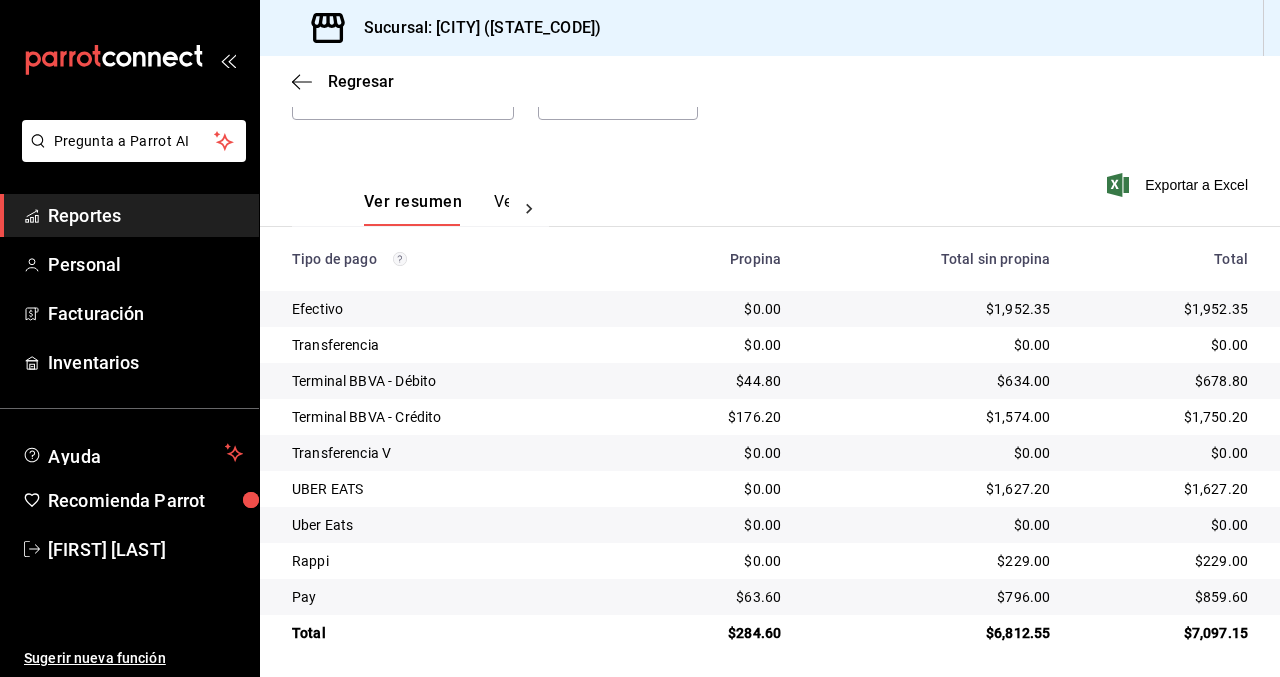 scroll, scrollTop: 241, scrollLeft: 0, axis: vertical 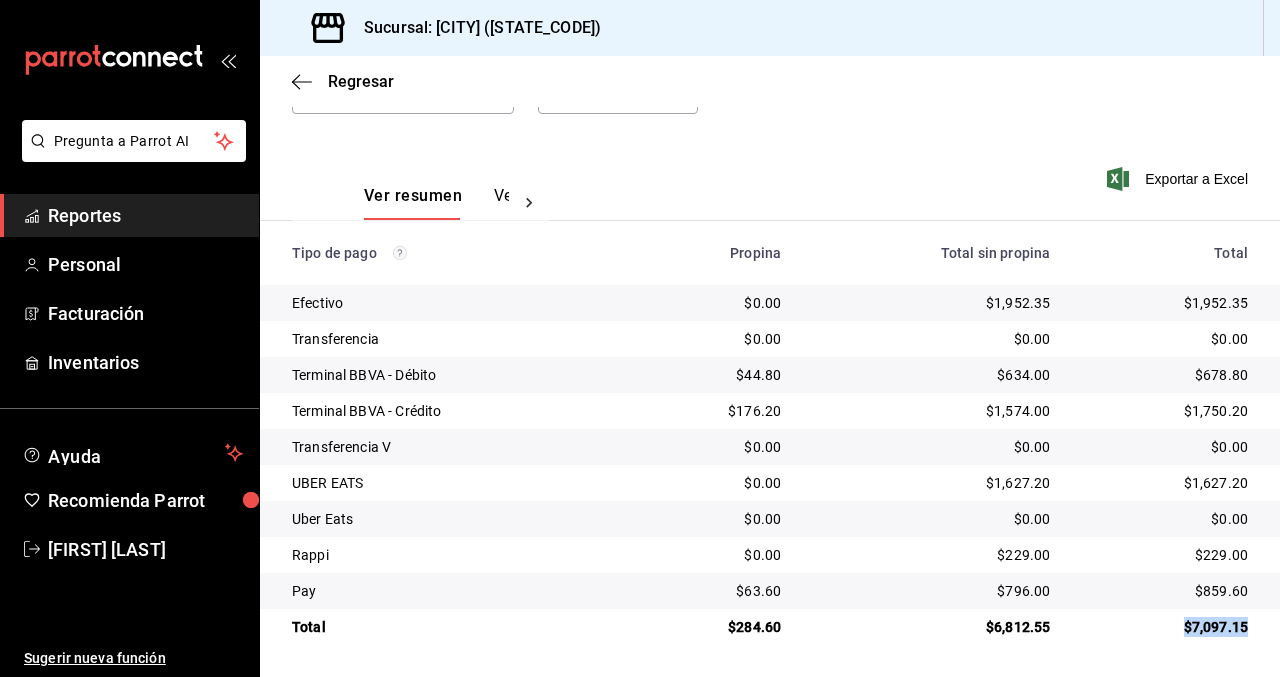 drag, startPoint x: 1249, startPoint y: 623, endPoint x: 1183, endPoint y: 623, distance: 66 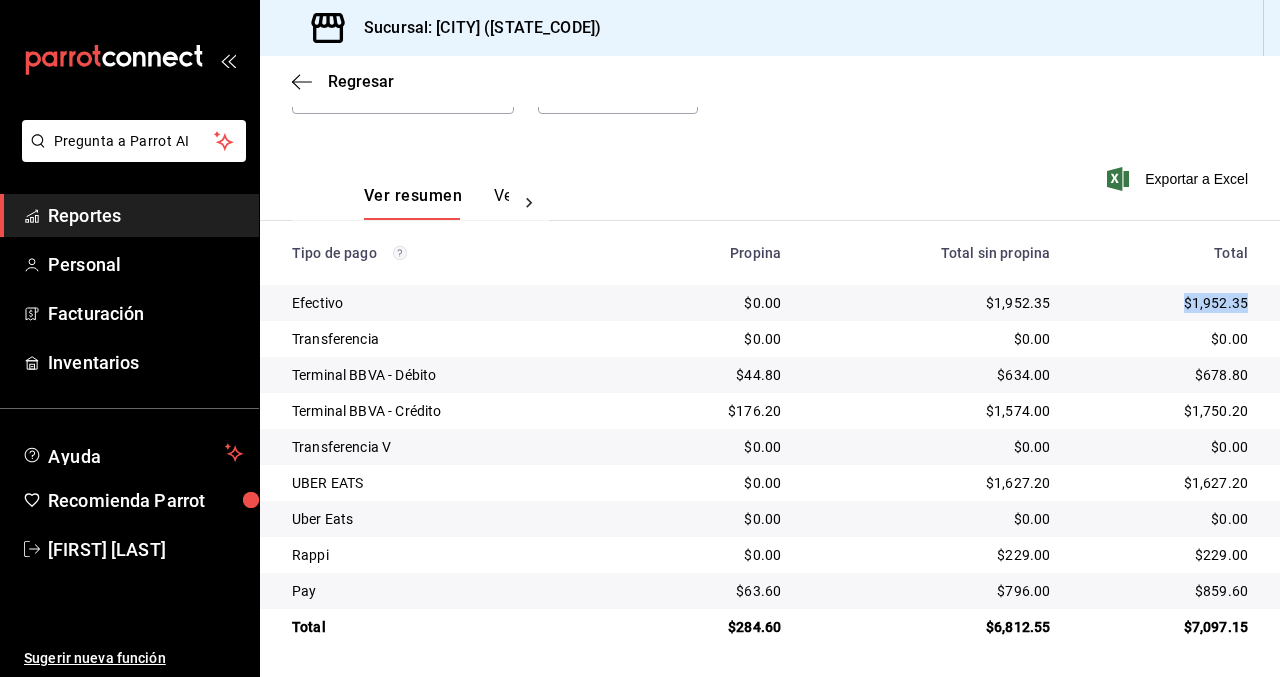 drag, startPoint x: 1247, startPoint y: 300, endPoint x: 1180, endPoint y: 300, distance: 67 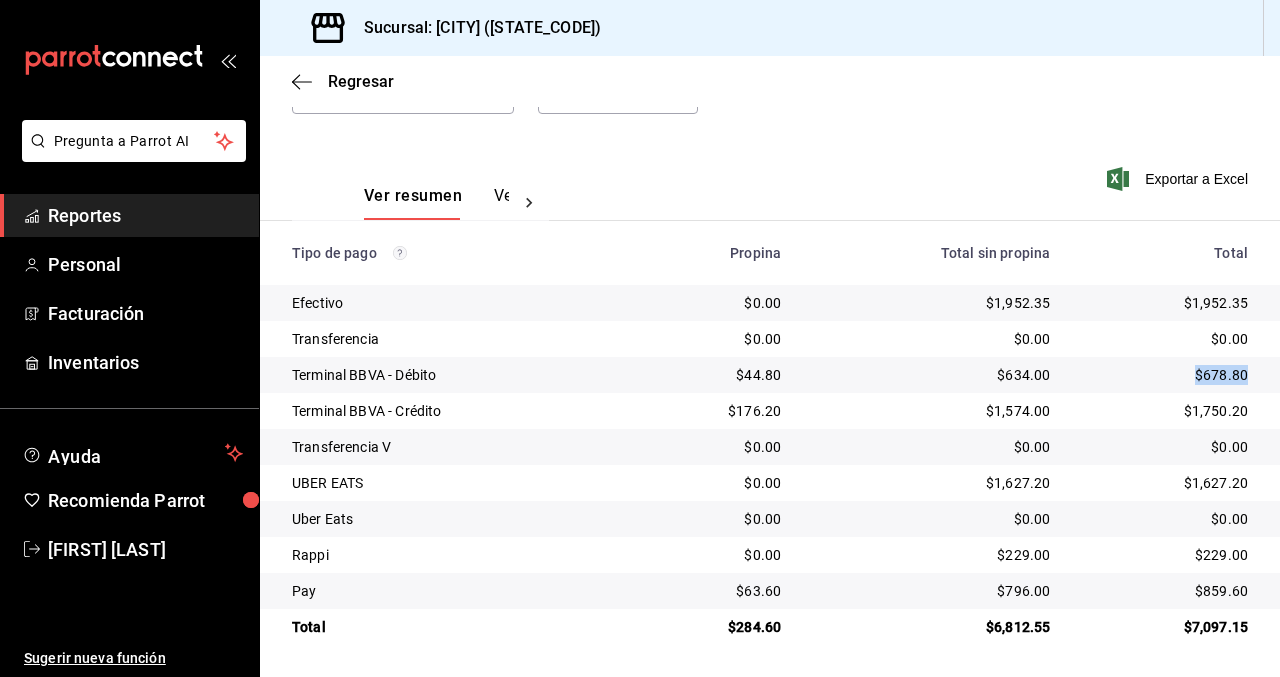 drag, startPoint x: 1249, startPoint y: 375, endPoint x: 1194, endPoint y: 375, distance: 55 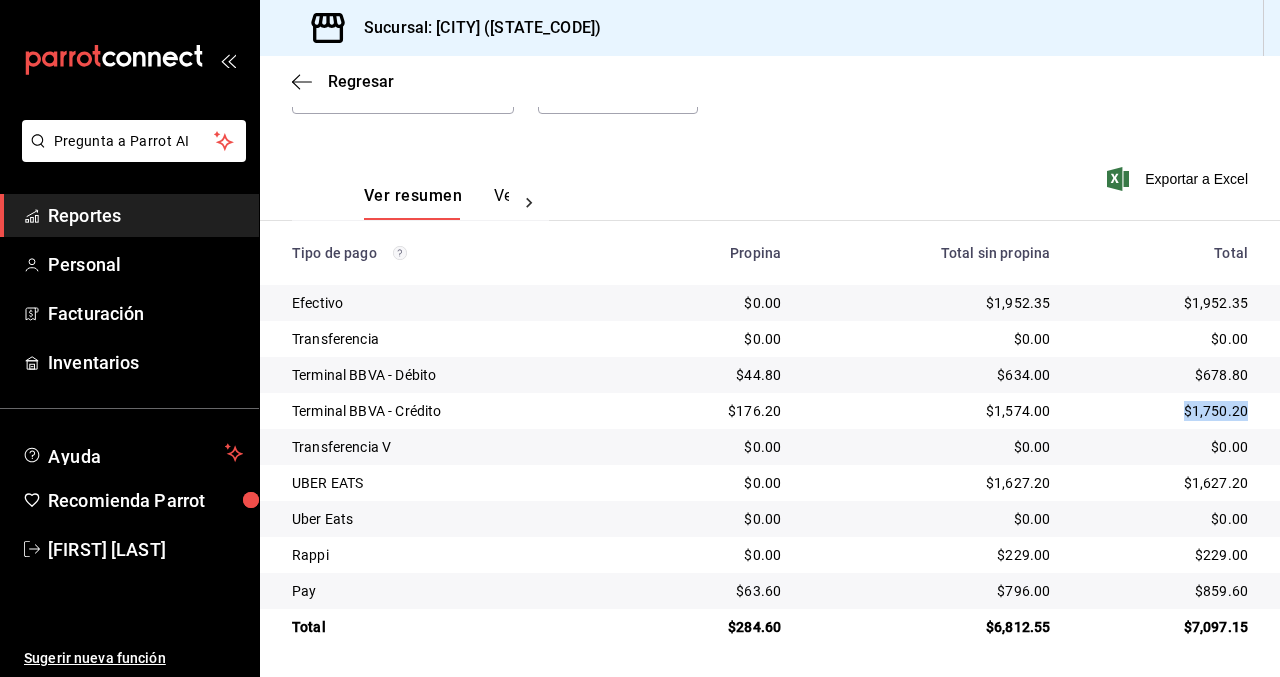 drag, startPoint x: 1248, startPoint y: 410, endPoint x: 1171, endPoint y: 410, distance: 77 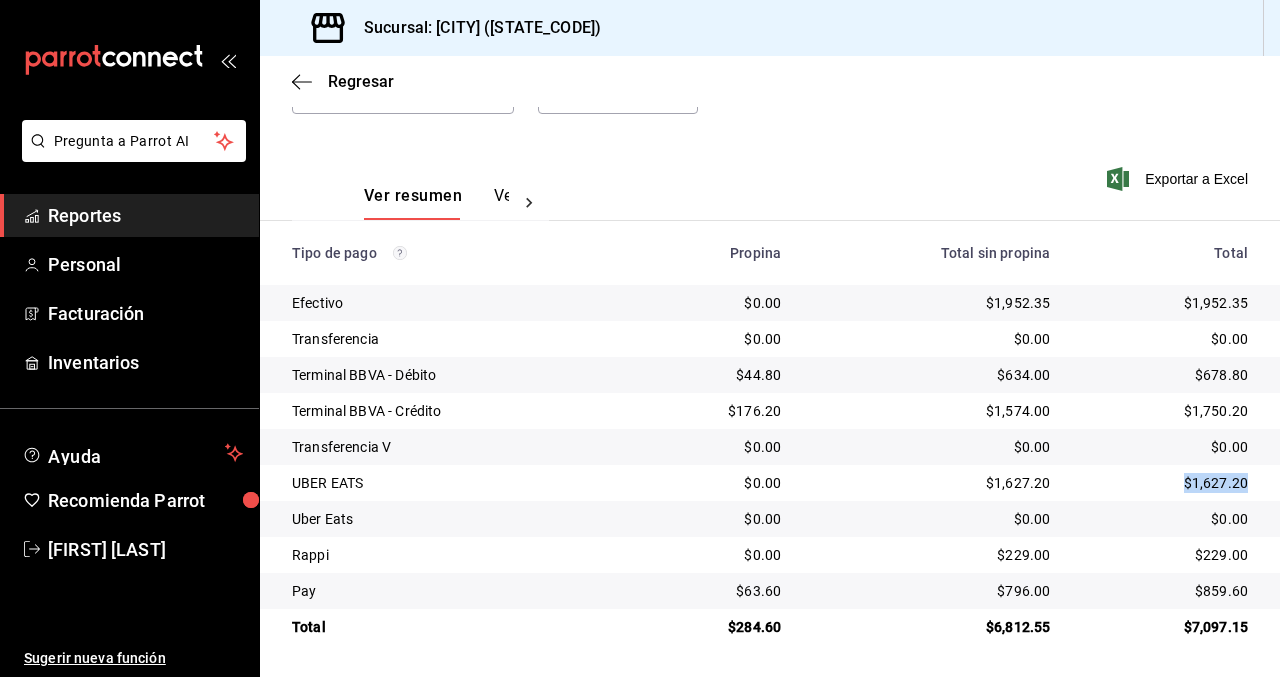 drag, startPoint x: 1245, startPoint y: 483, endPoint x: 1182, endPoint y: 483, distance: 63 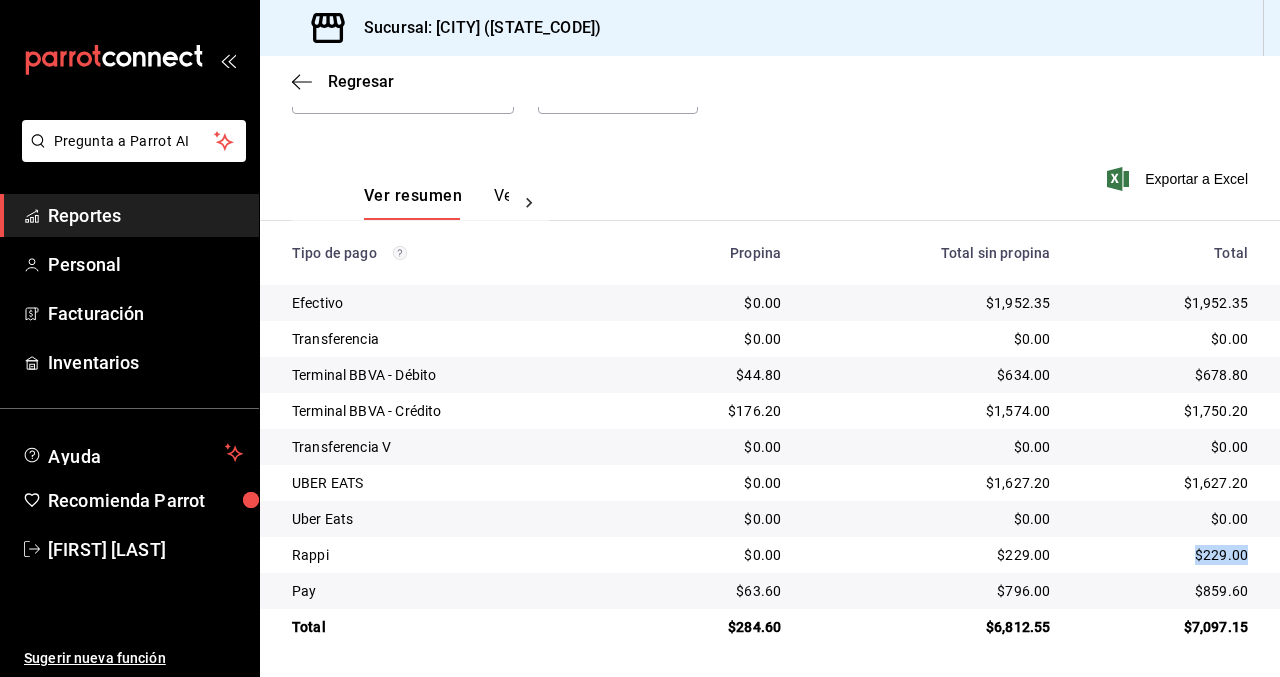 drag, startPoint x: 1248, startPoint y: 554, endPoint x: 1184, endPoint y: 553, distance: 64.00781 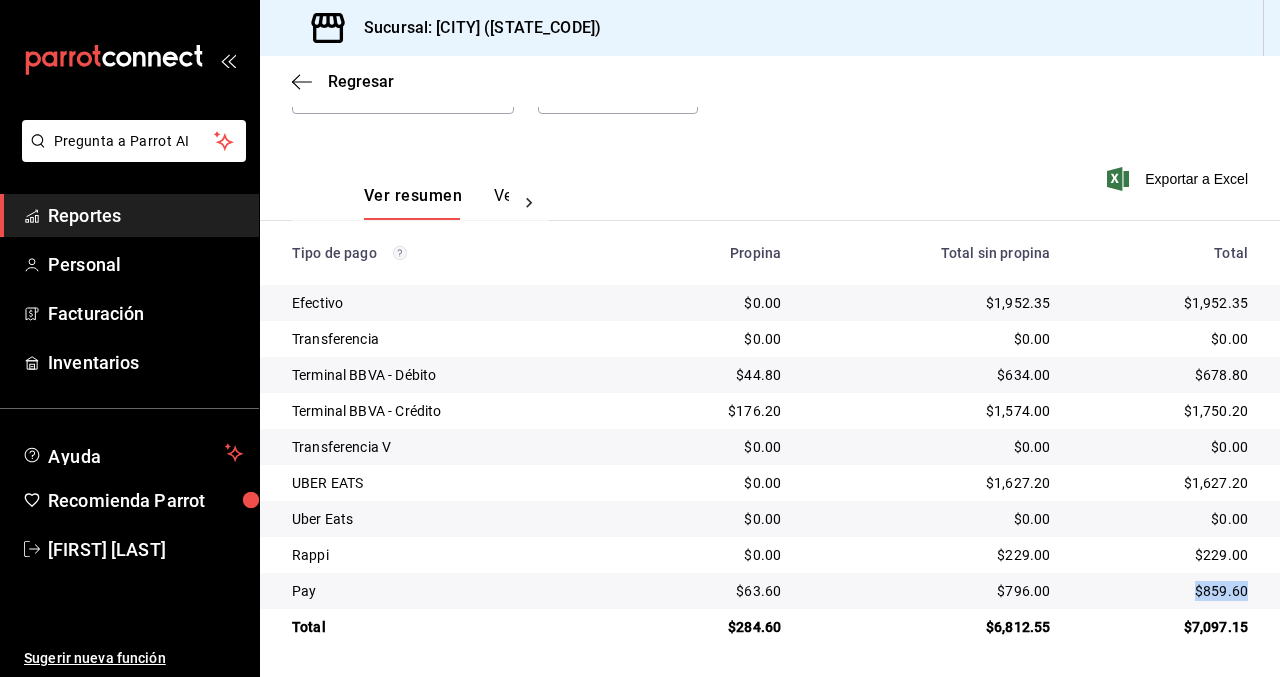 drag, startPoint x: 1250, startPoint y: 591, endPoint x: 1171, endPoint y: 591, distance: 79 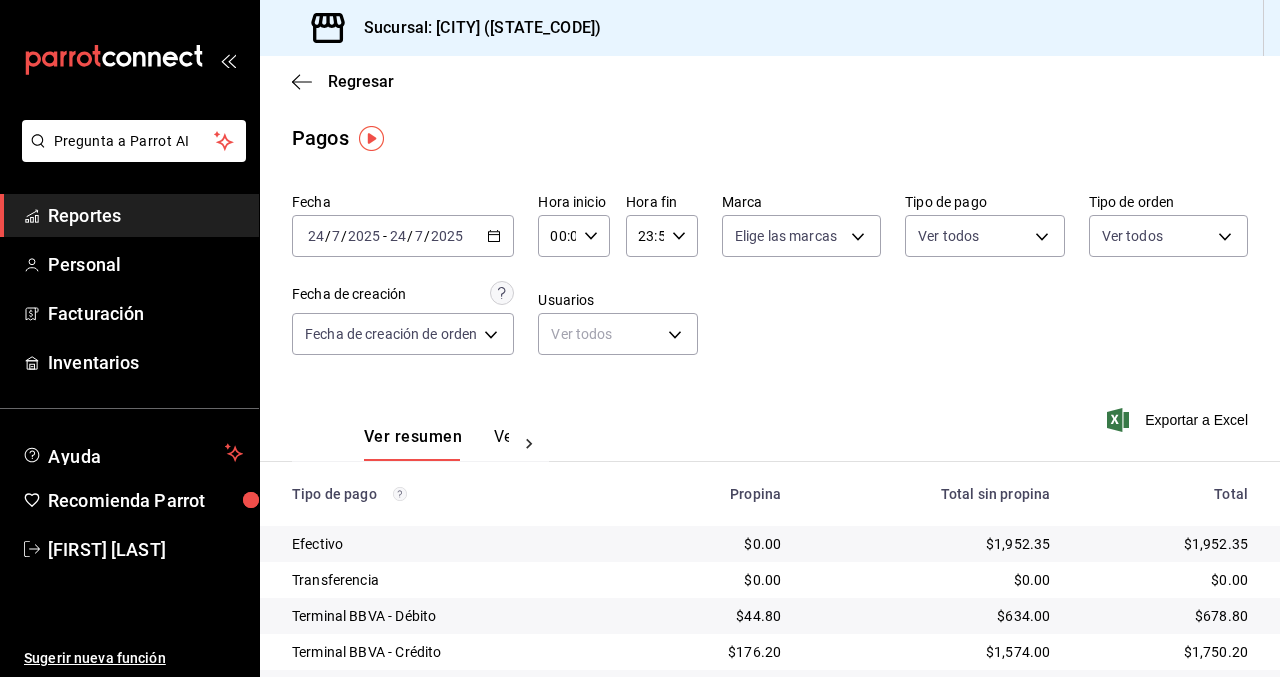 click on "[DATE] [DATE] - [DATE] [DATE]" at bounding box center (403, 236) 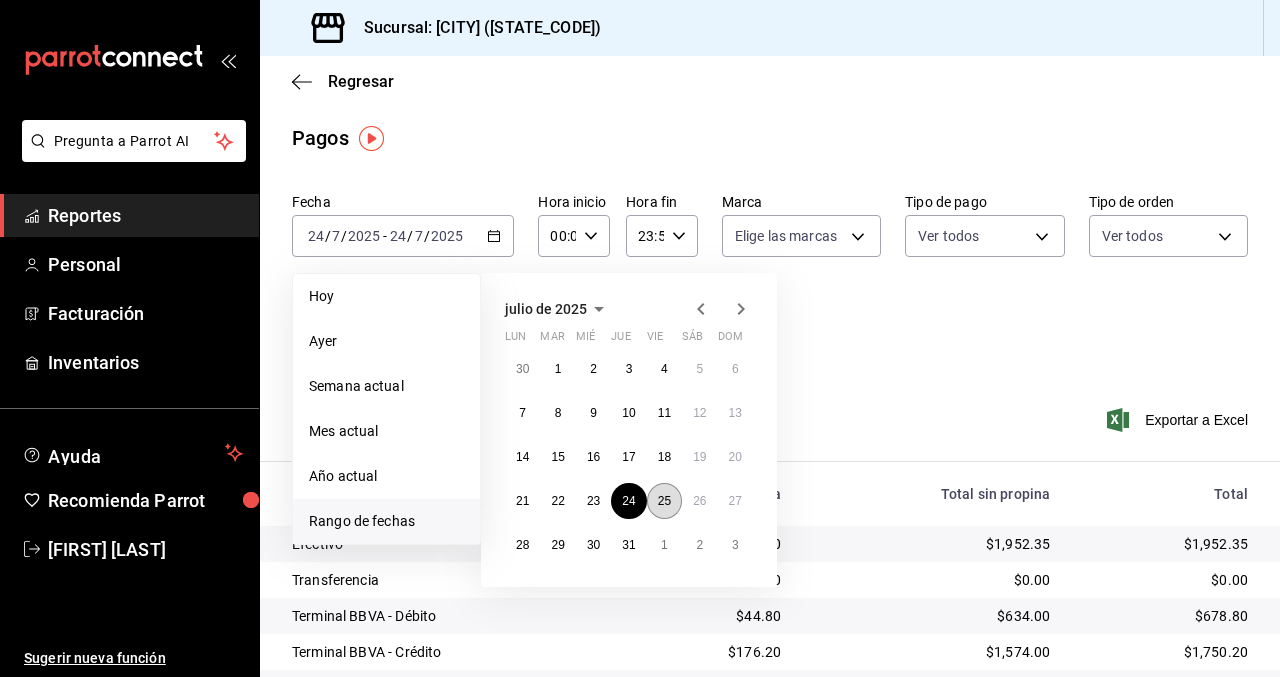 click on "25" at bounding box center [664, 501] 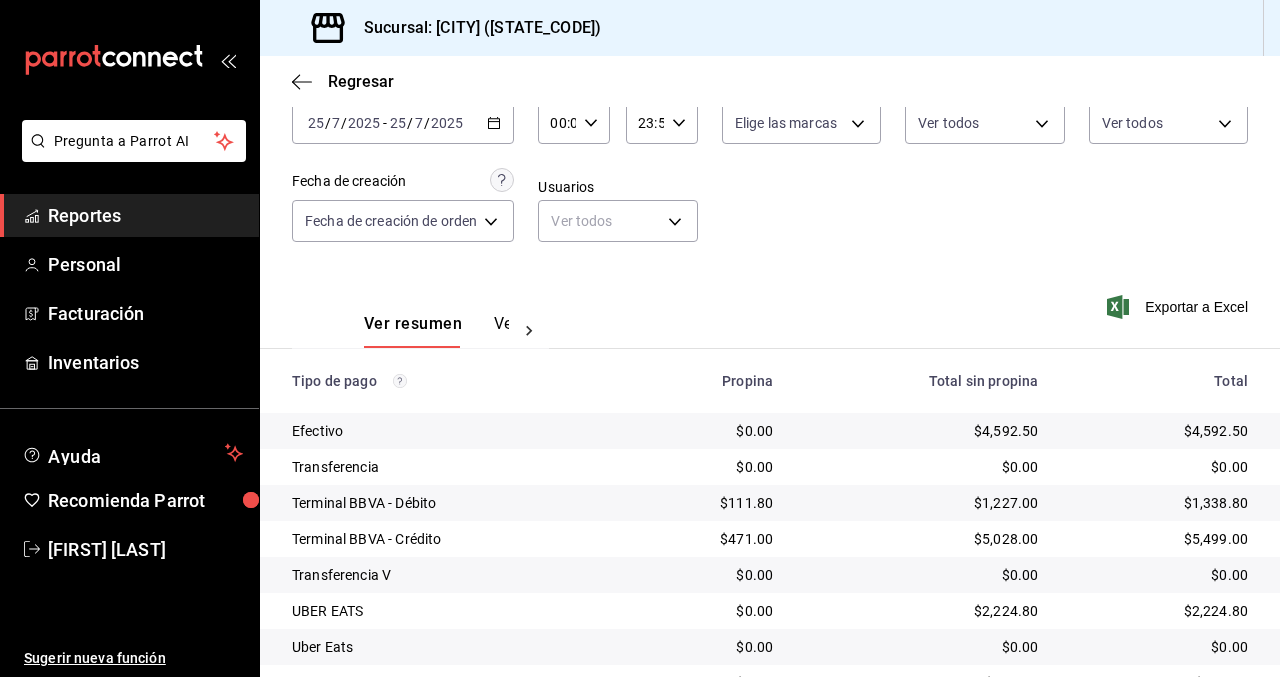 scroll, scrollTop: 241, scrollLeft: 0, axis: vertical 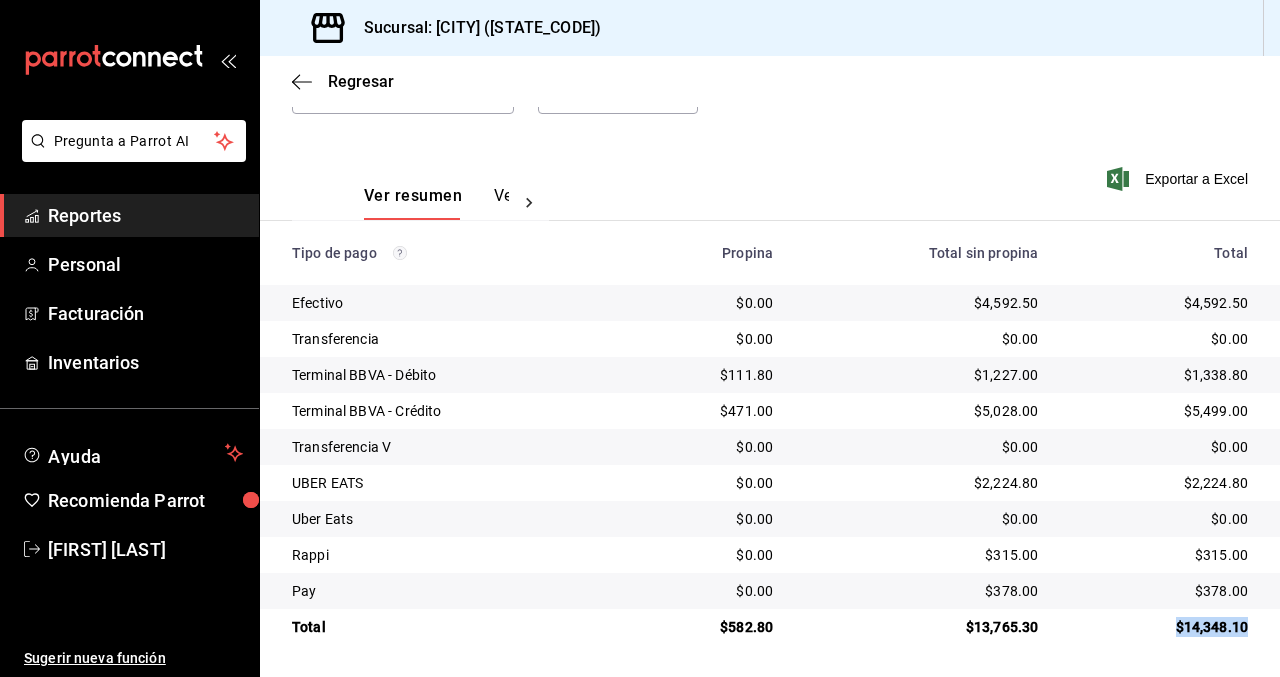 drag, startPoint x: 1251, startPoint y: 622, endPoint x: 1161, endPoint y: 622, distance: 90 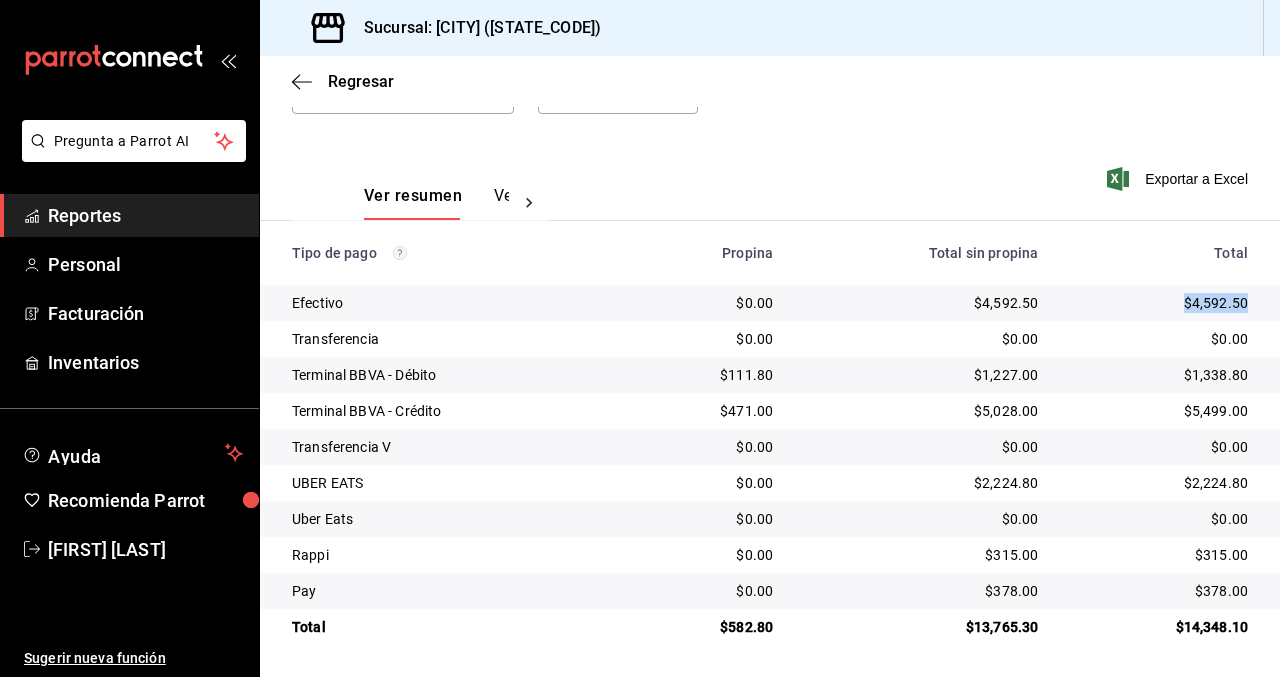 drag, startPoint x: 1249, startPoint y: 302, endPoint x: 1172, endPoint y: 302, distance: 77 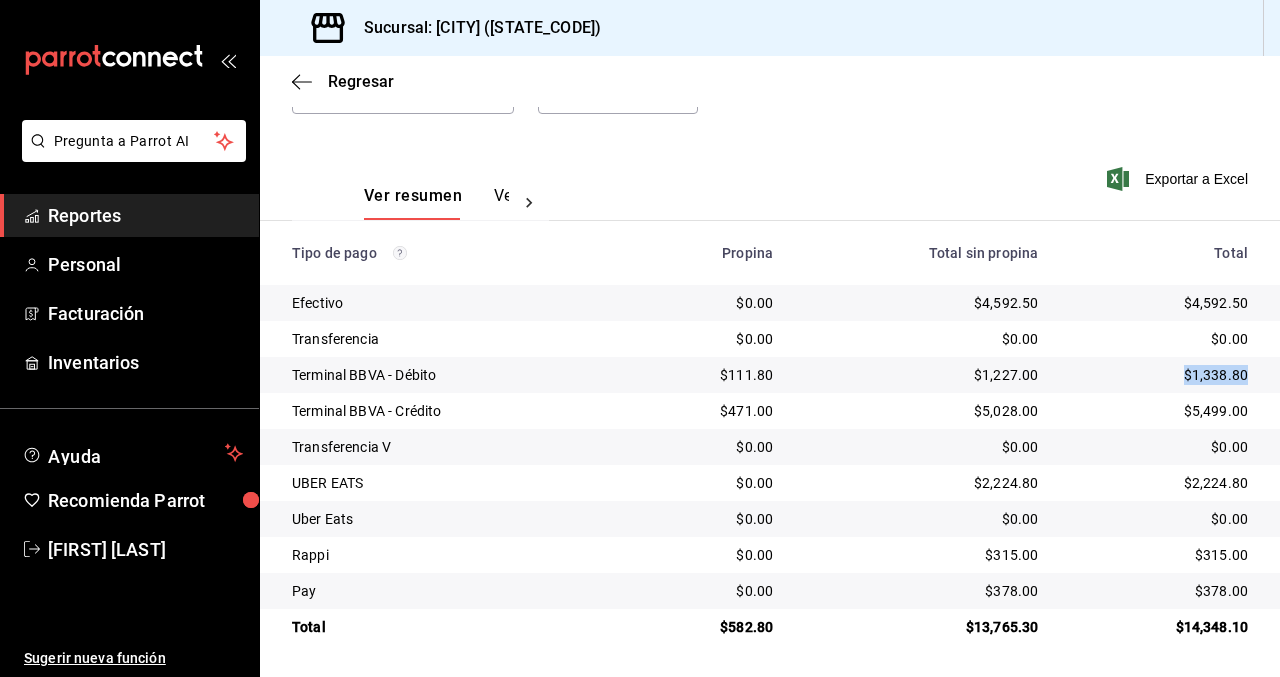 drag, startPoint x: 1250, startPoint y: 376, endPoint x: 1168, endPoint y: 376, distance: 82 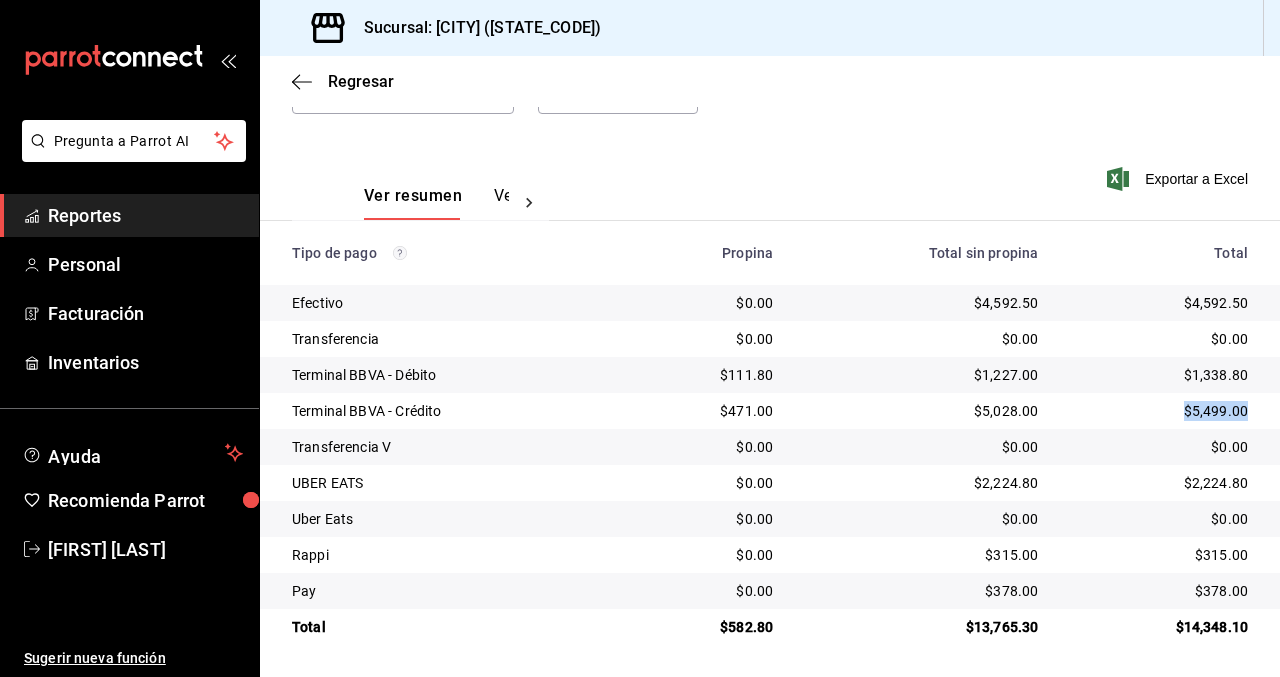 drag, startPoint x: 1248, startPoint y: 417, endPoint x: 1162, endPoint y: 410, distance: 86.28442 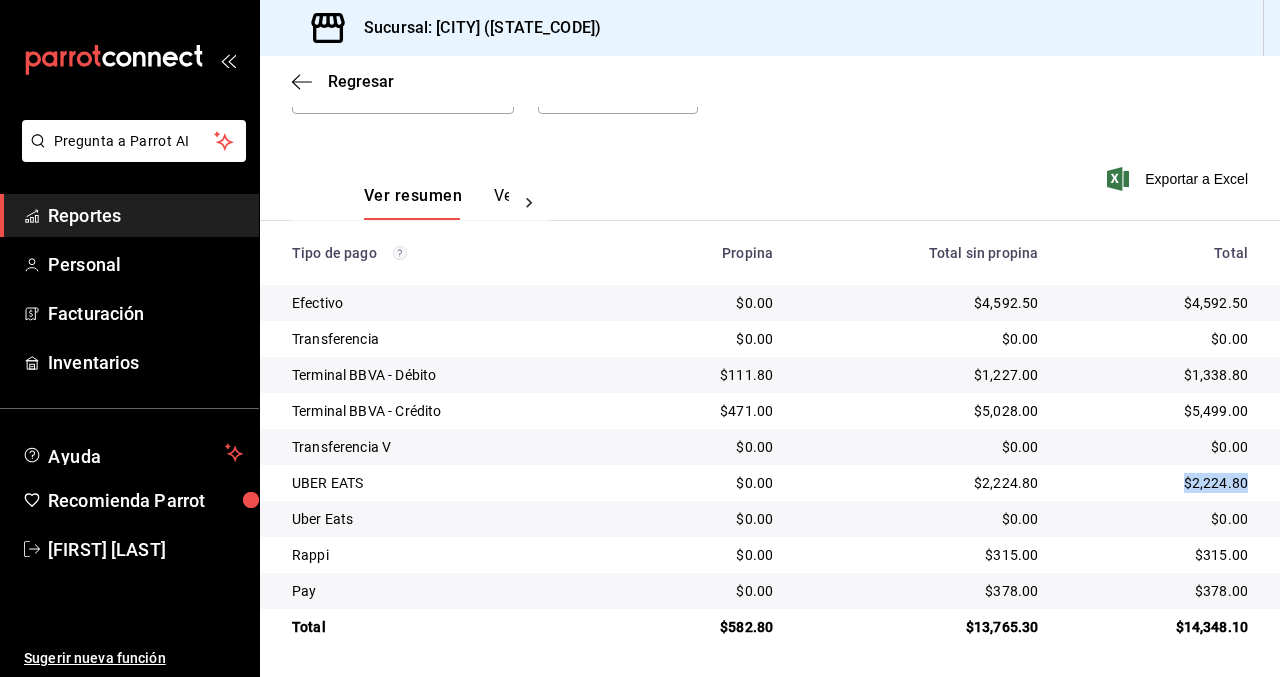 drag, startPoint x: 1253, startPoint y: 477, endPoint x: 1158, endPoint y: 477, distance: 95 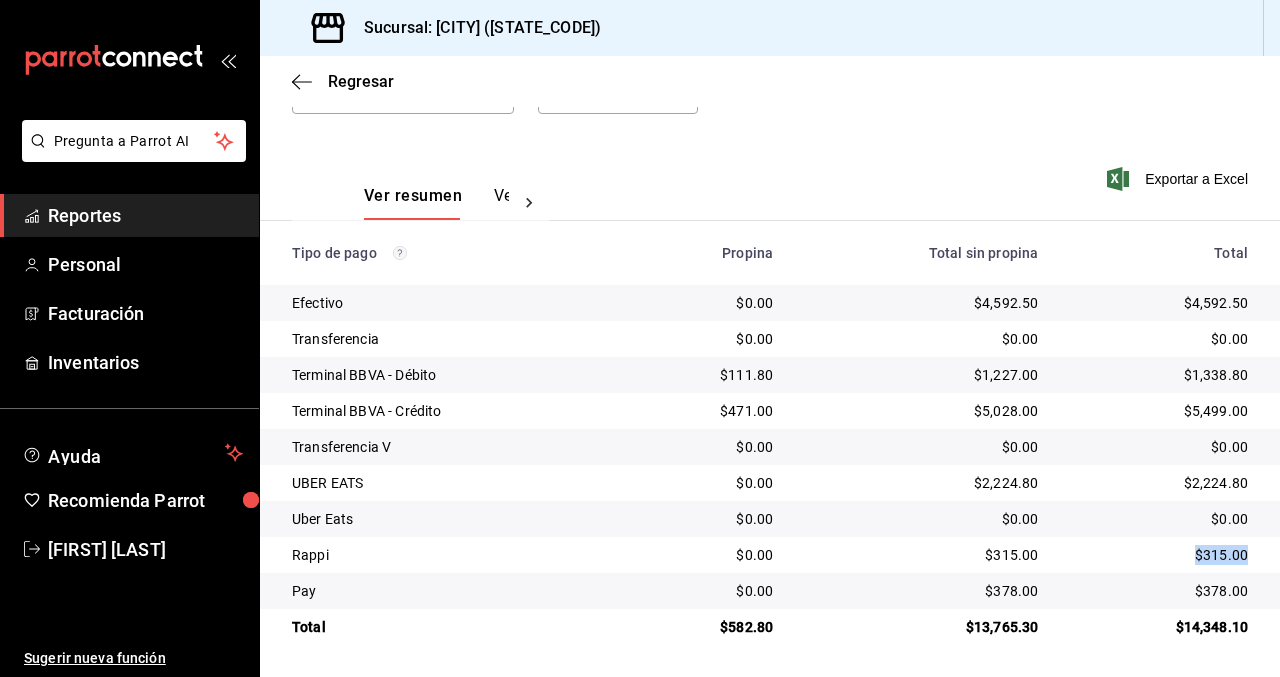 drag, startPoint x: 1247, startPoint y: 552, endPoint x: 1173, endPoint y: 552, distance: 74 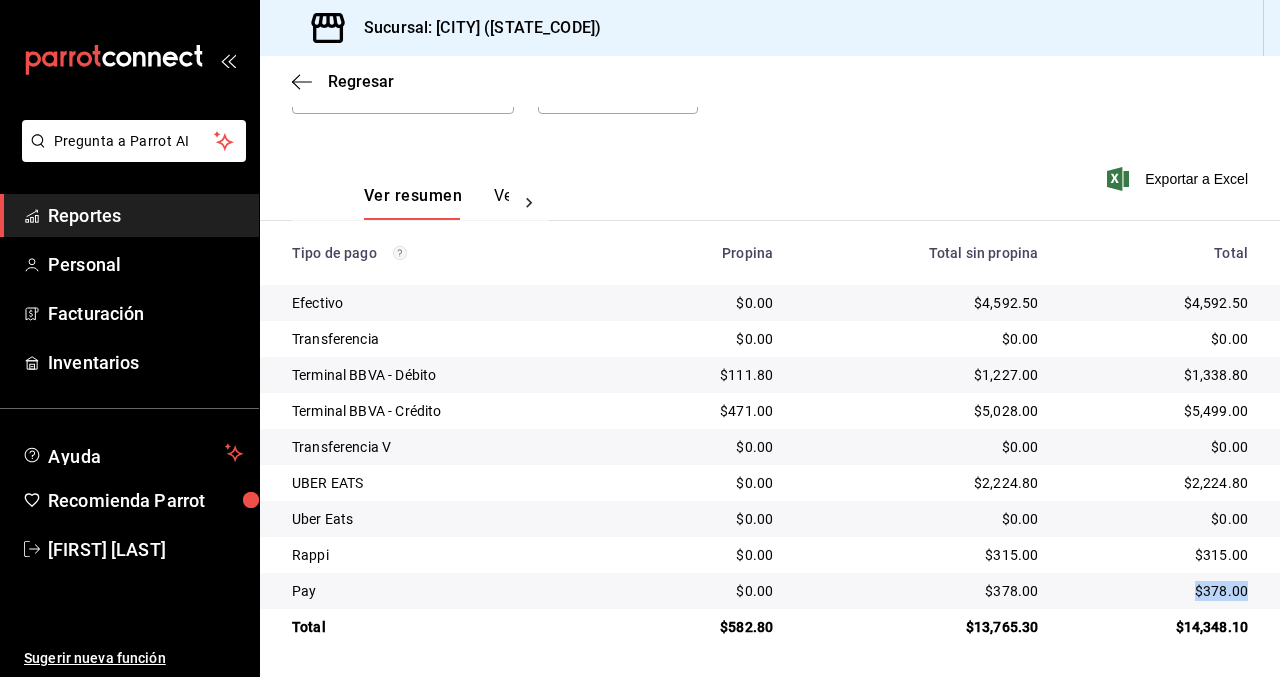 drag, startPoint x: 1251, startPoint y: 594, endPoint x: 1172, endPoint y: 592, distance: 79.025314 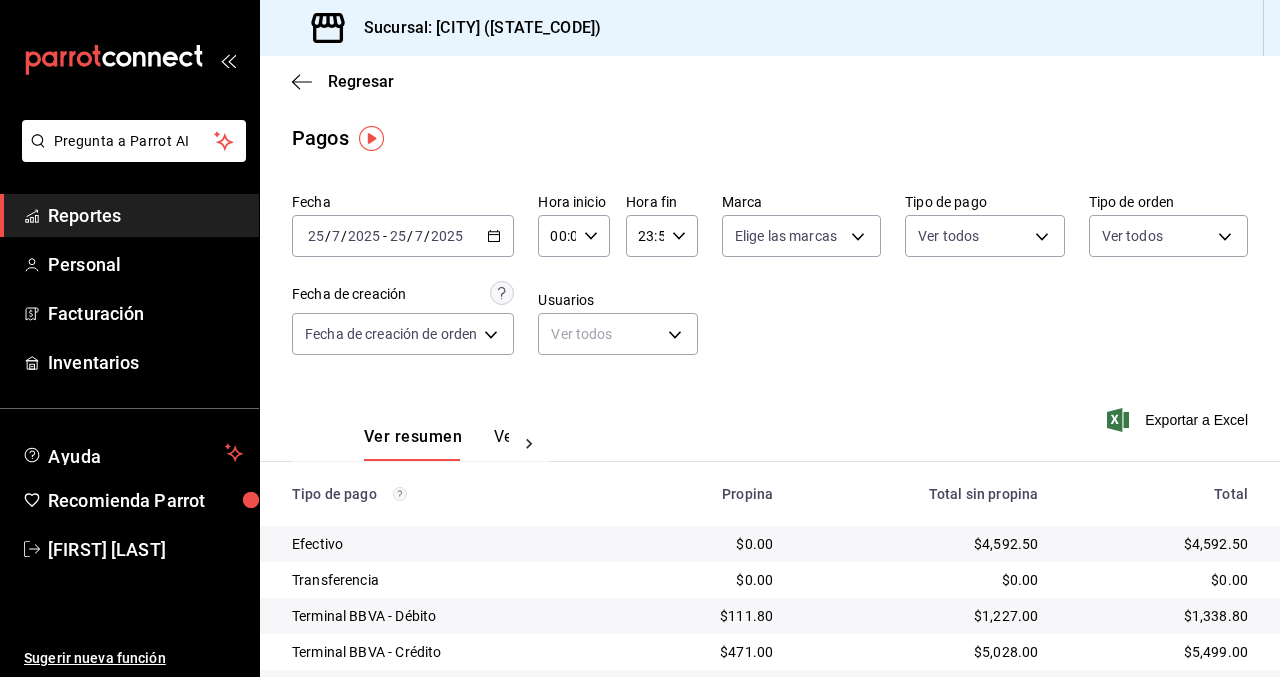 click on "2025-07-25 25 / 7 / 2025 - 2025-07-25 25 / 7 / 2025" at bounding box center [403, 236] 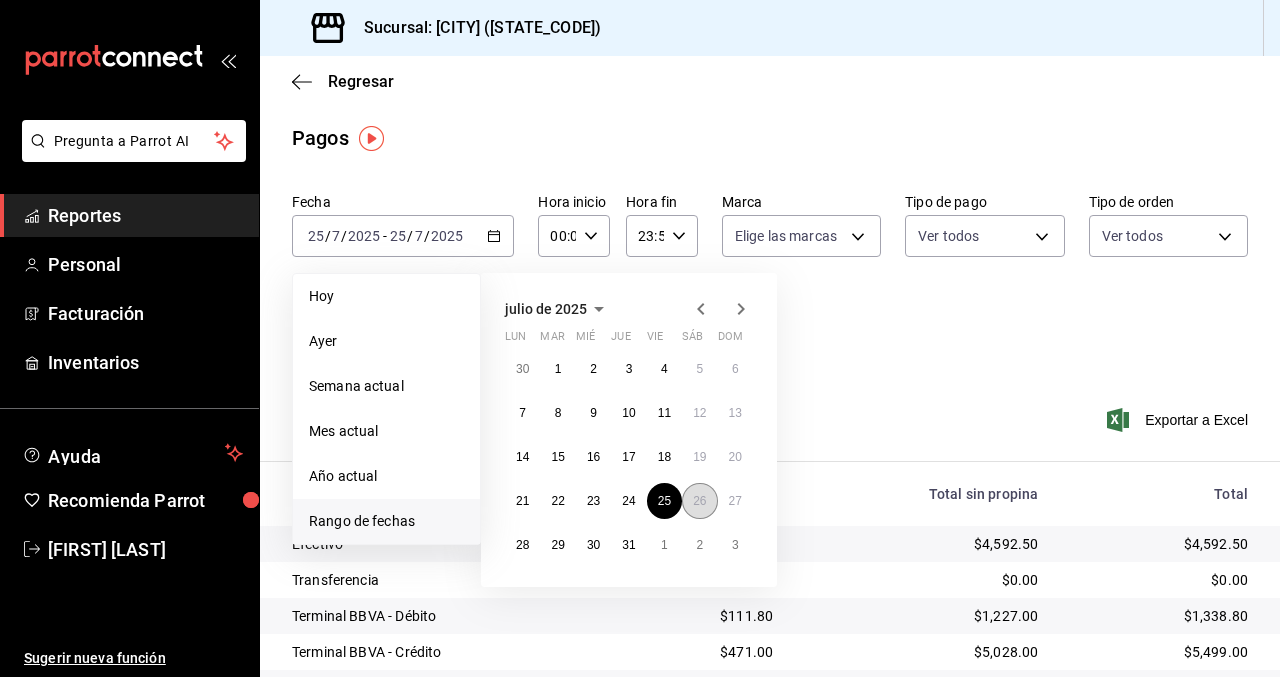 click on "26" at bounding box center (699, 501) 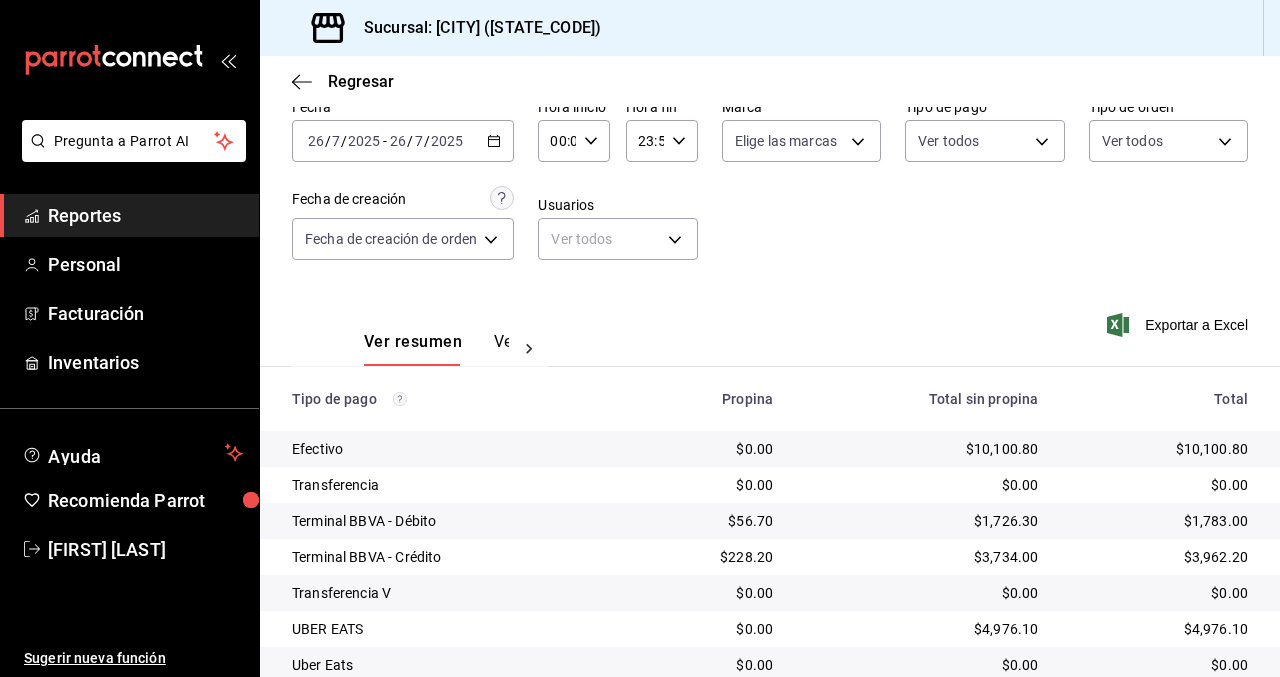 scroll, scrollTop: 241, scrollLeft: 0, axis: vertical 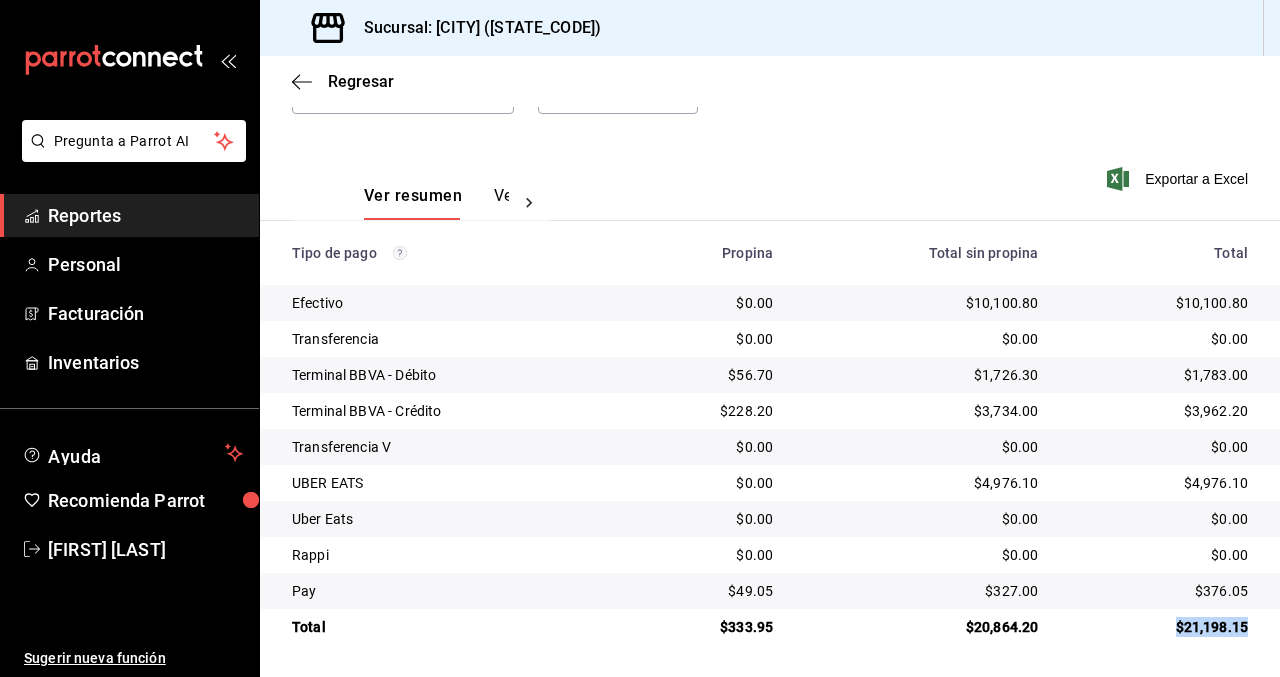 drag, startPoint x: 1248, startPoint y: 631, endPoint x: 1160, endPoint y: 613, distance: 89.822044 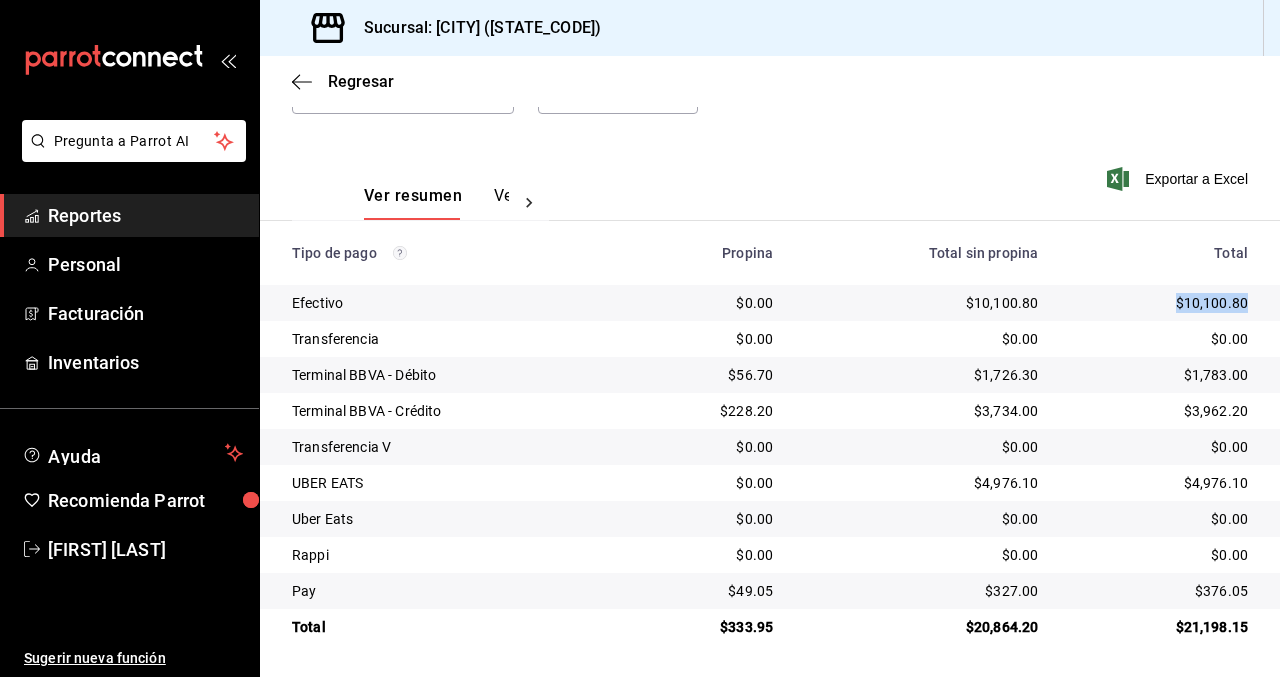 drag, startPoint x: 1255, startPoint y: 302, endPoint x: 1150, endPoint y: 302, distance: 105 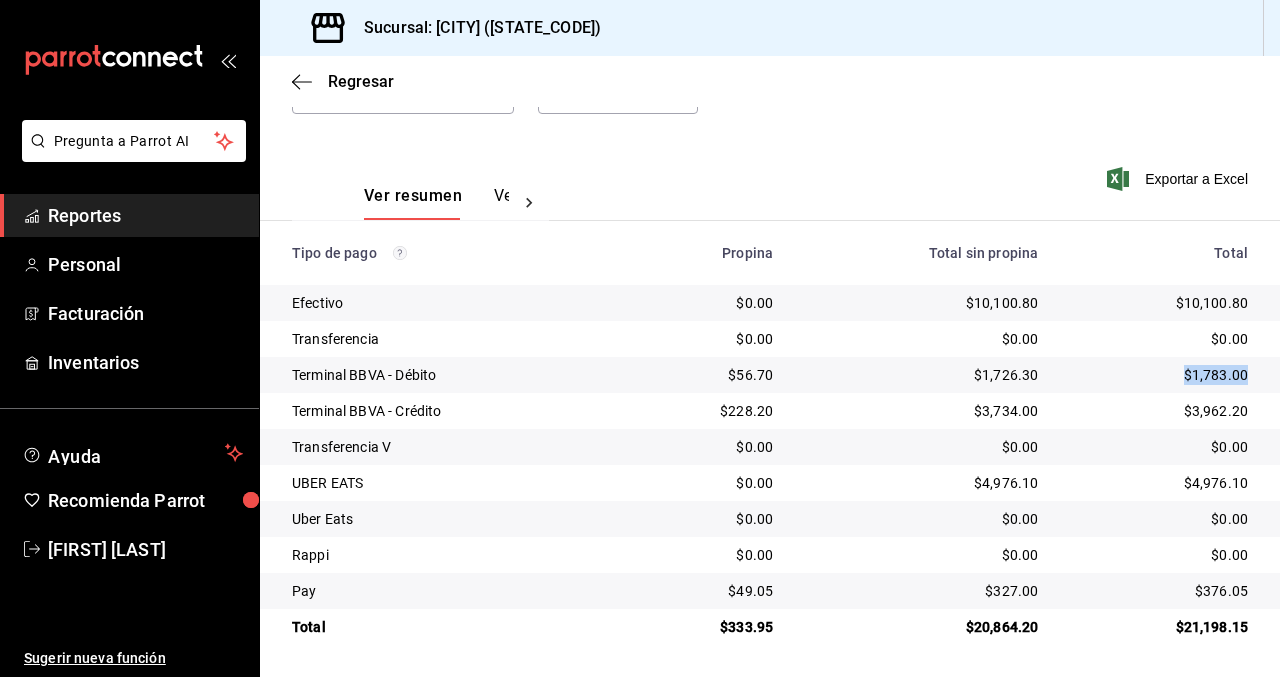 drag, startPoint x: 1248, startPoint y: 373, endPoint x: 1139, endPoint y: 373, distance: 109 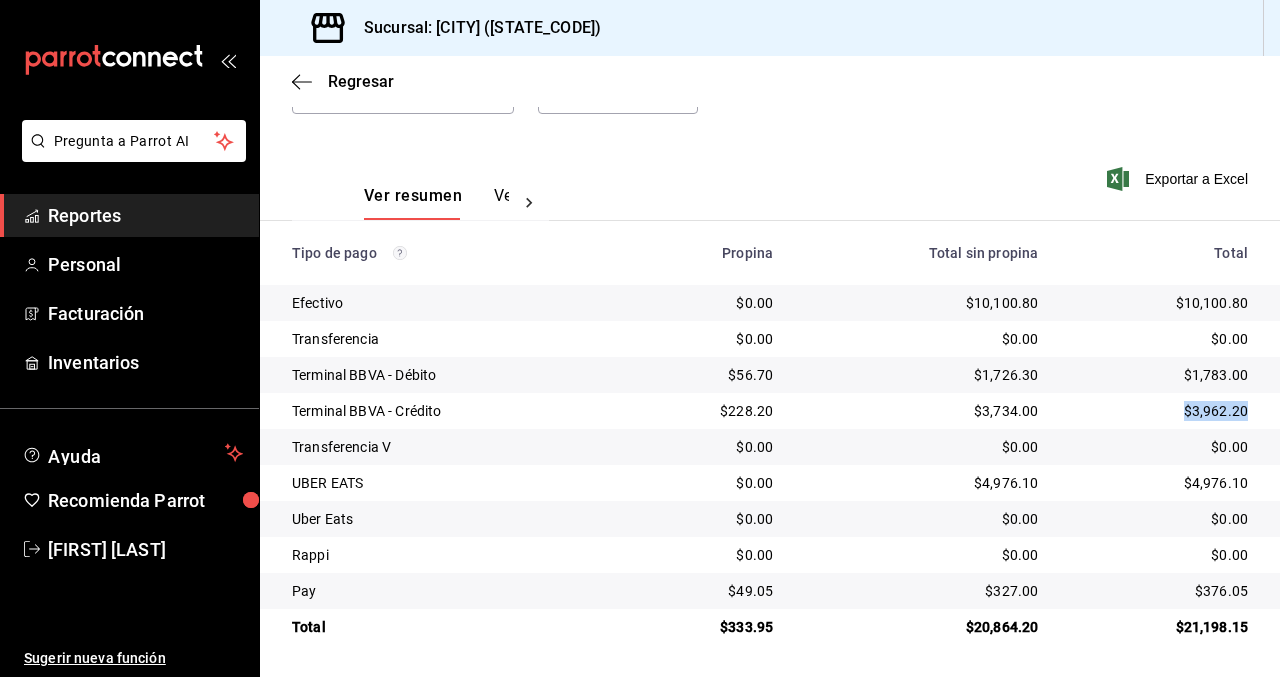drag, startPoint x: 1247, startPoint y: 409, endPoint x: 1154, endPoint y: 407, distance: 93.0215 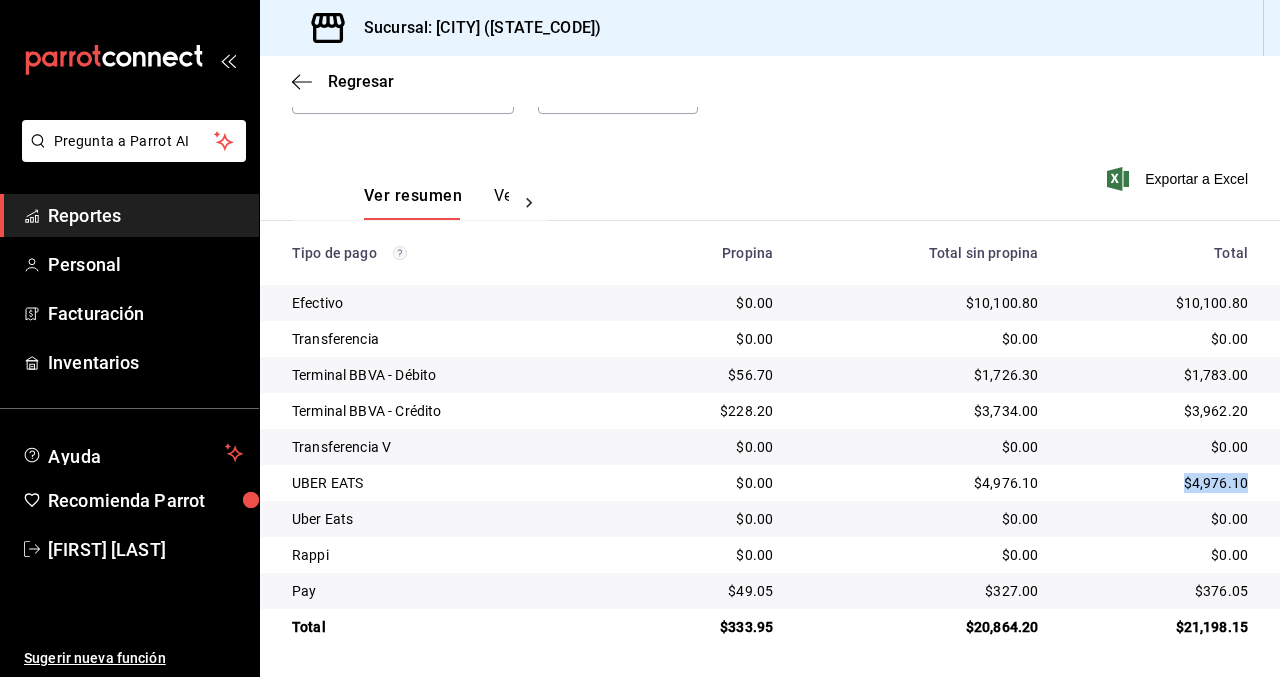 drag, startPoint x: 1248, startPoint y: 483, endPoint x: 1161, endPoint y: 483, distance: 87 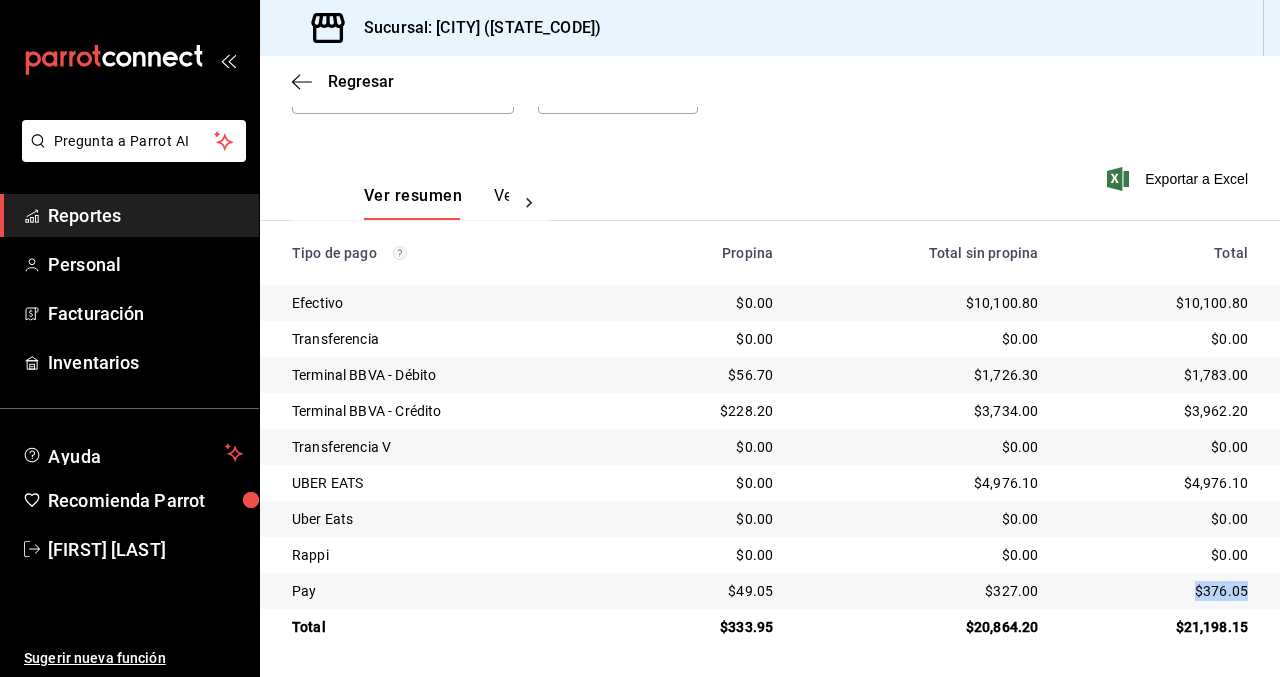 drag, startPoint x: 1250, startPoint y: 588, endPoint x: 1169, endPoint y: 586, distance: 81.02469 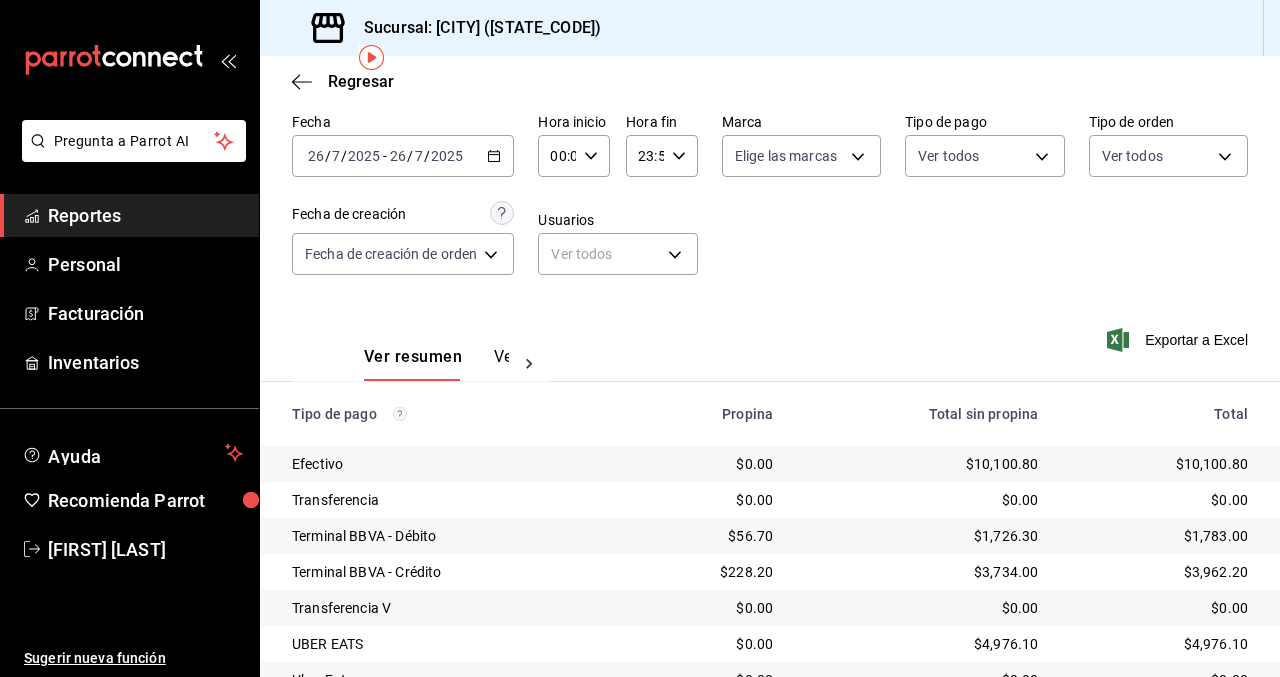 click on "2025-07-26 26 / 7 / 2025 - 2025-07-26 26 / 7 / 2025" at bounding box center [403, 156] 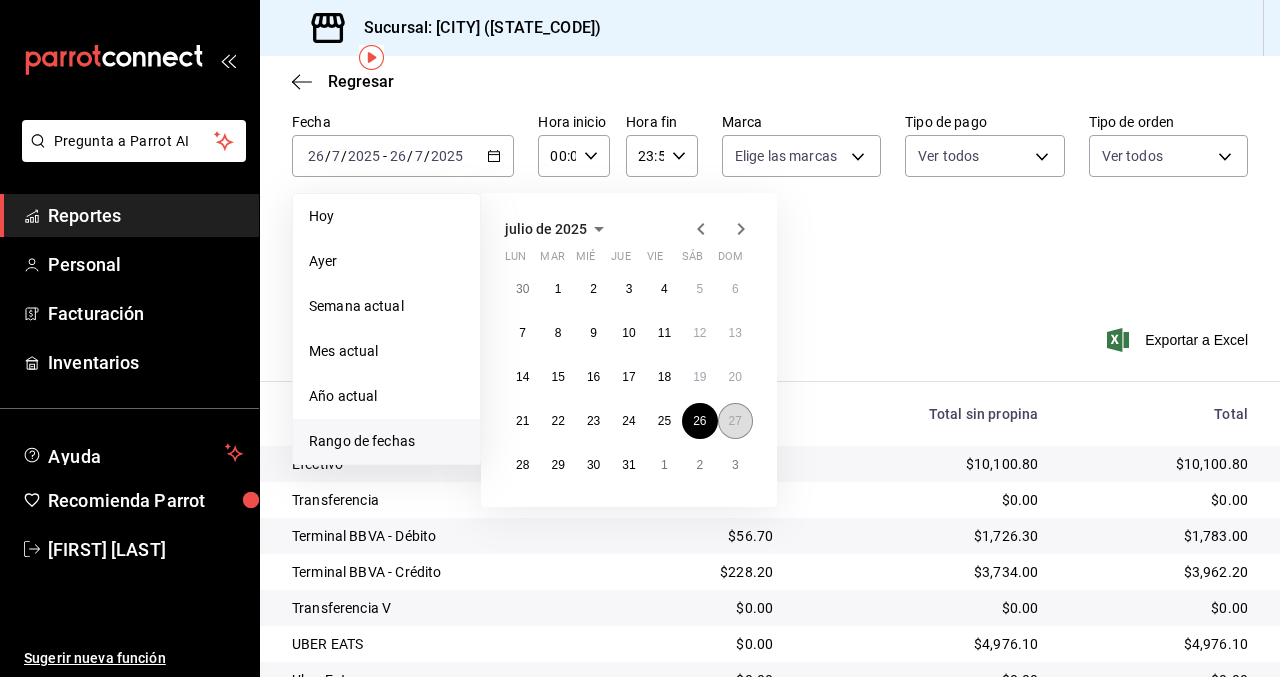 click on "27" at bounding box center [735, 421] 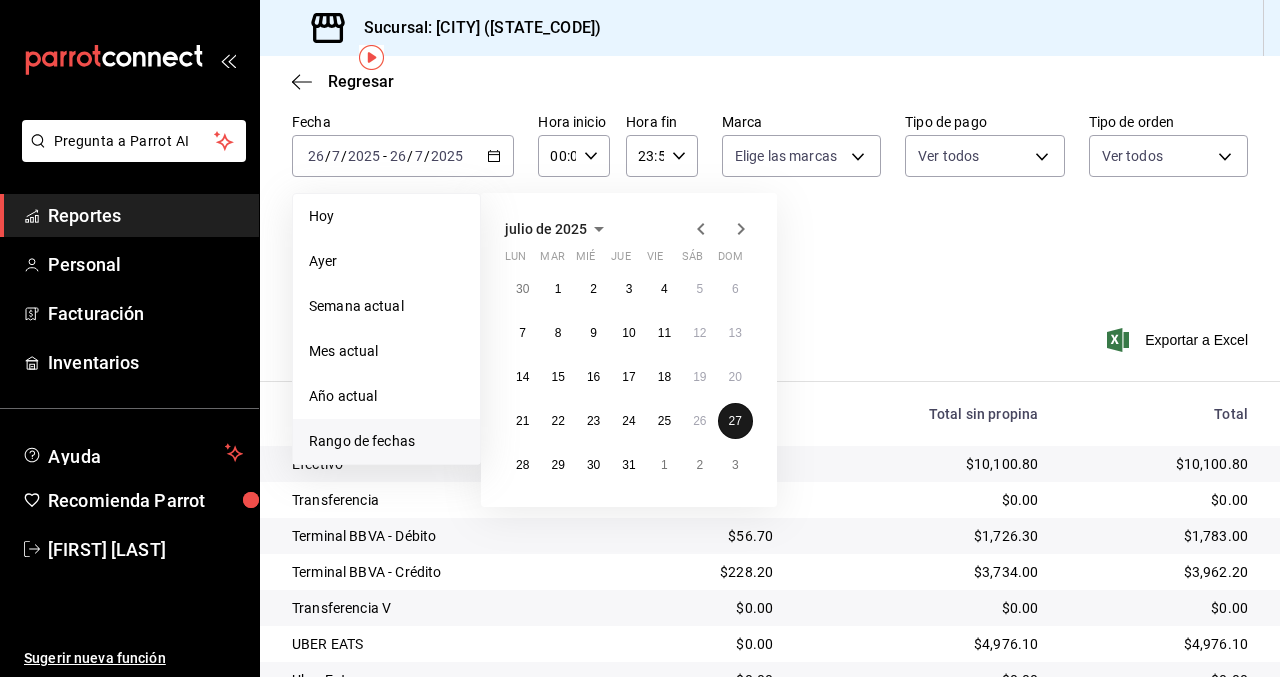 click on "27" at bounding box center (735, 421) 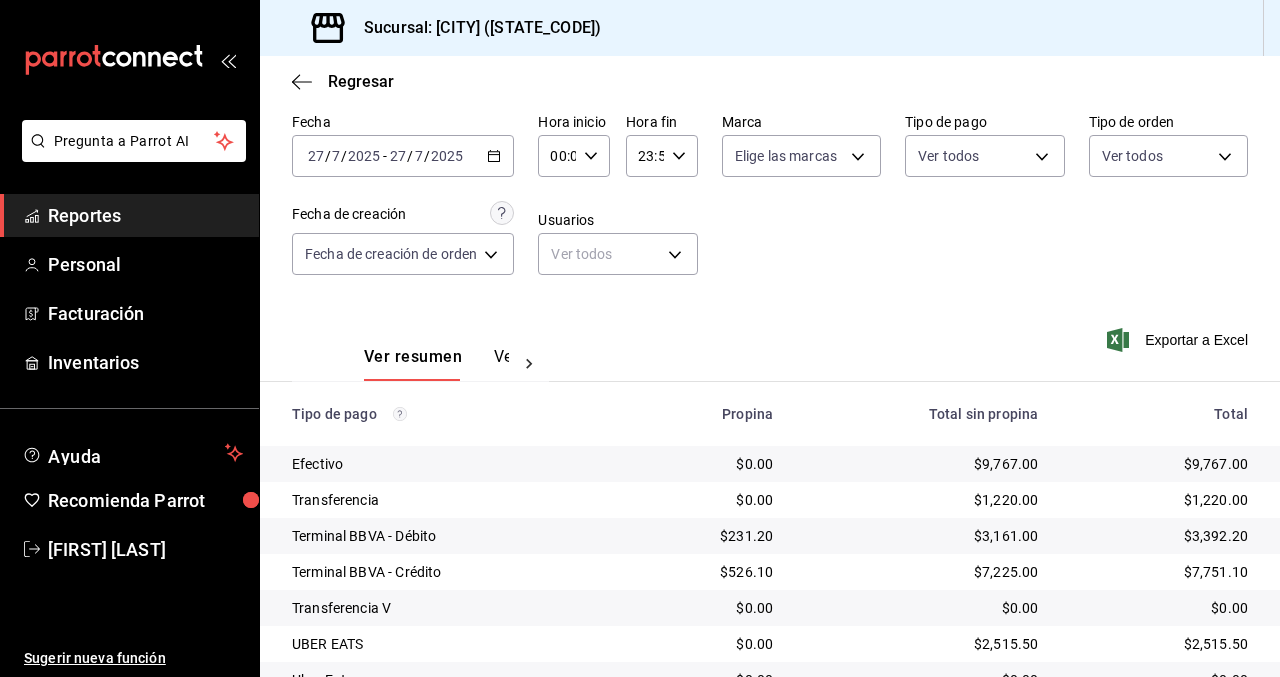 scroll, scrollTop: 241, scrollLeft: 0, axis: vertical 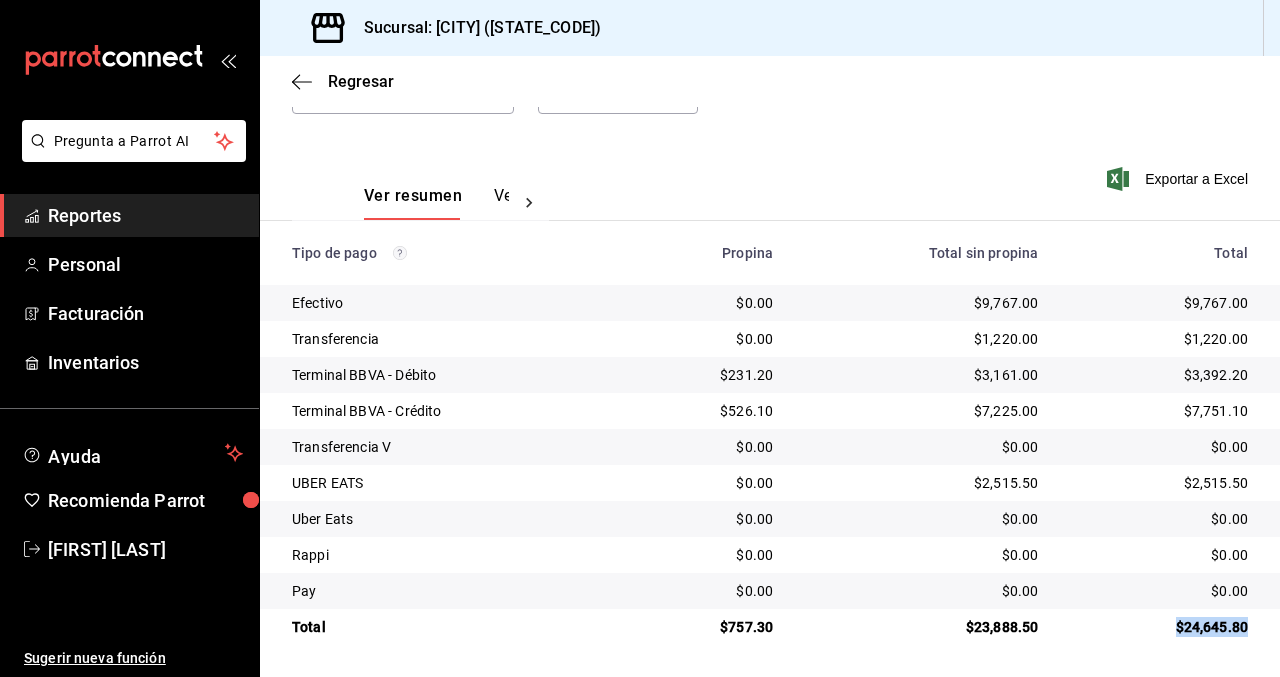 drag, startPoint x: 1249, startPoint y: 624, endPoint x: 1145, endPoint y: 624, distance: 104 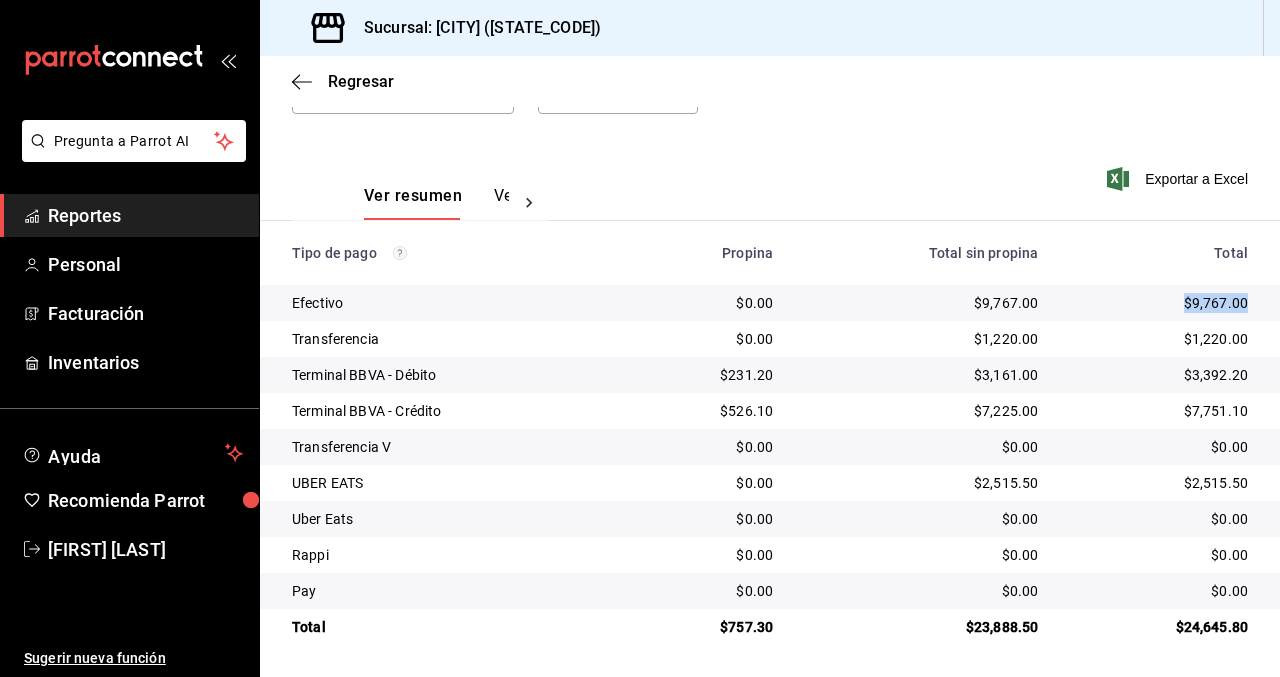 drag, startPoint x: 1246, startPoint y: 302, endPoint x: 1147, endPoint y: 300, distance: 99.0202 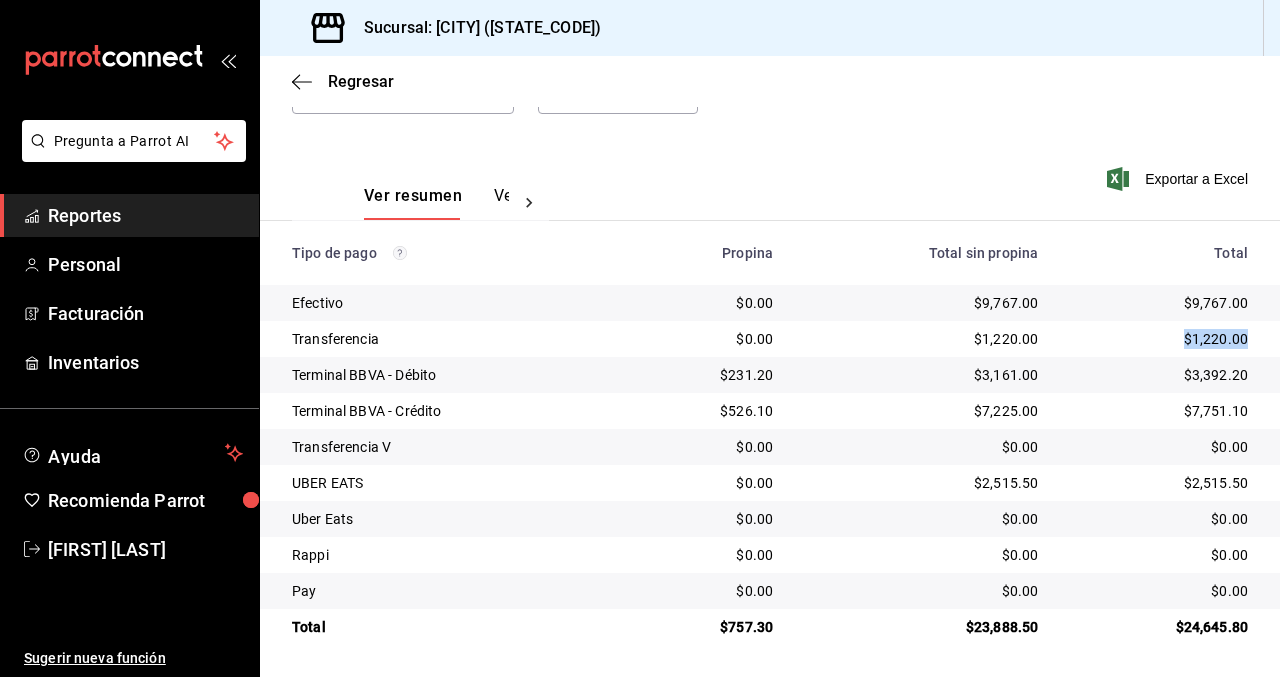 drag, startPoint x: 1250, startPoint y: 340, endPoint x: 1171, endPoint y: 339, distance: 79.00633 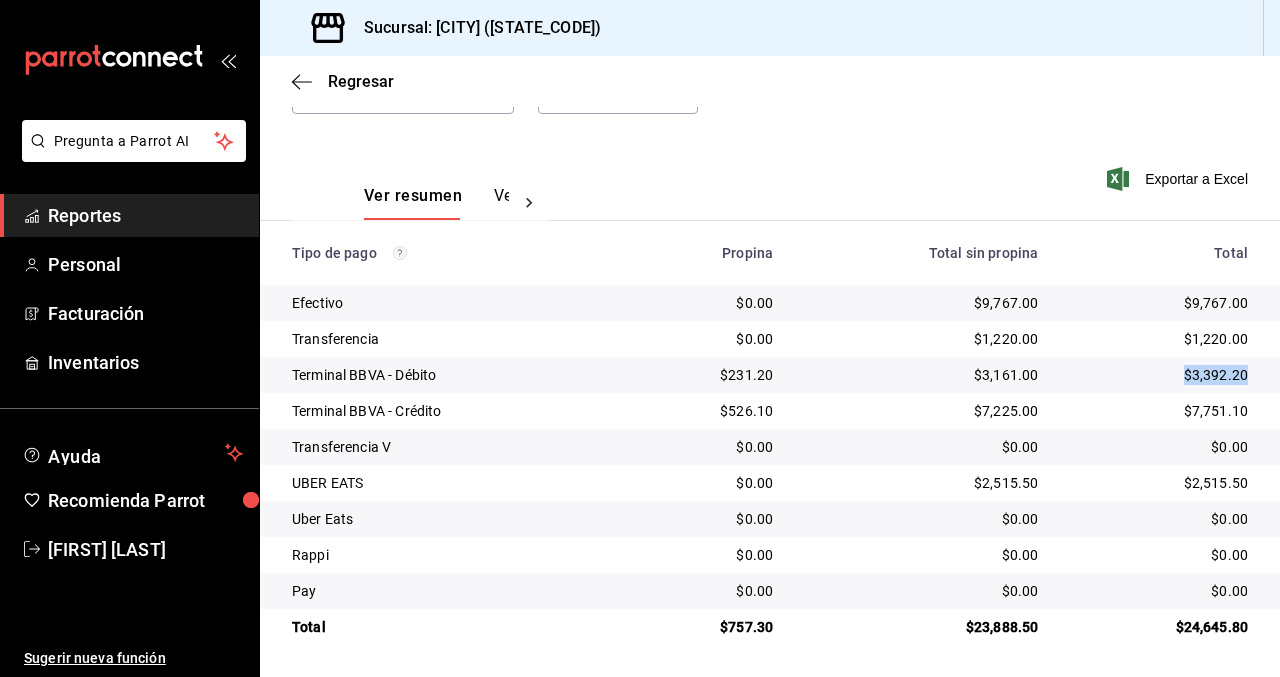 drag, startPoint x: 1245, startPoint y: 376, endPoint x: 1177, endPoint y: 376, distance: 68 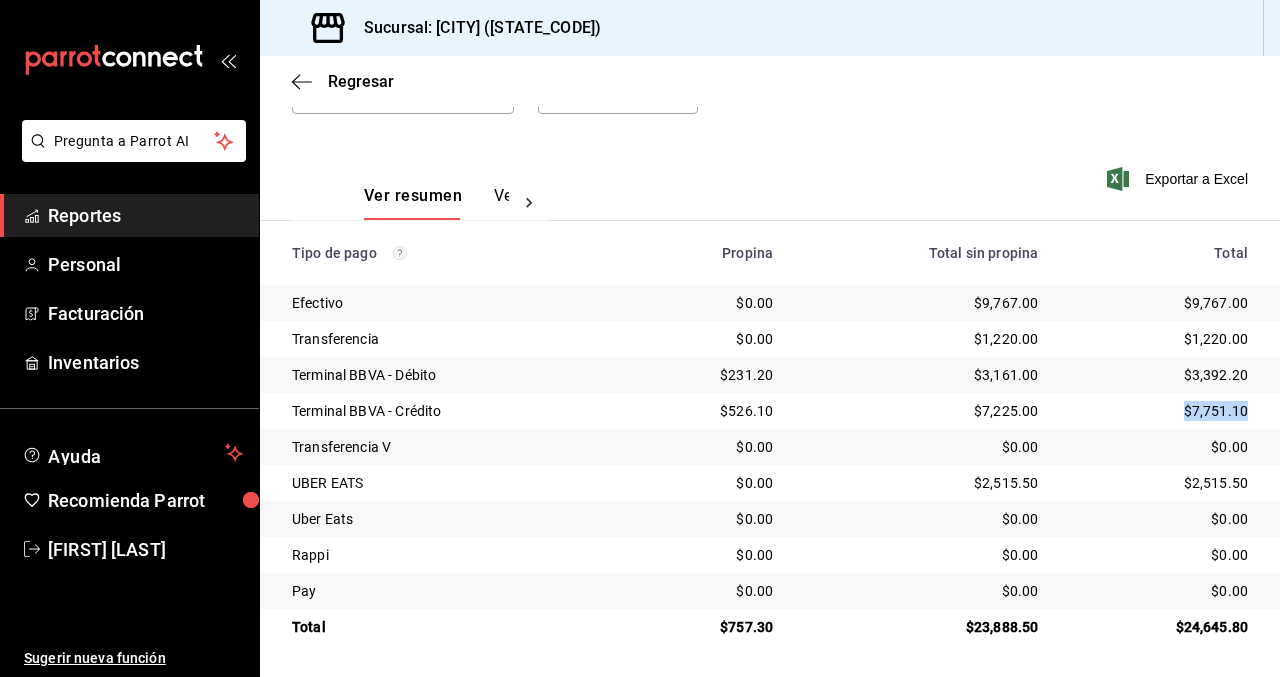drag, startPoint x: 1247, startPoint y: 412, endPoint x: 1164, endPoint y: 412, distance: 83 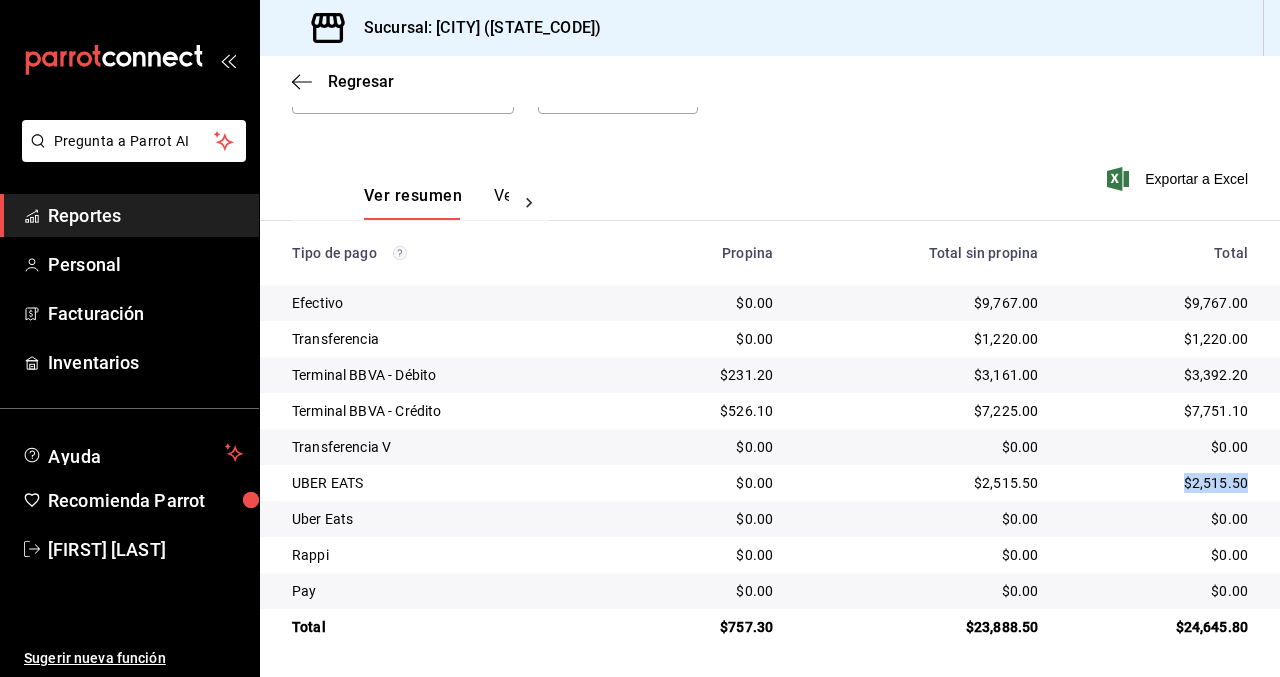 drag, startPoint x: 1251, startPoint y: 481, endPoint x: 1124, endPoint y: 481, distance: 127 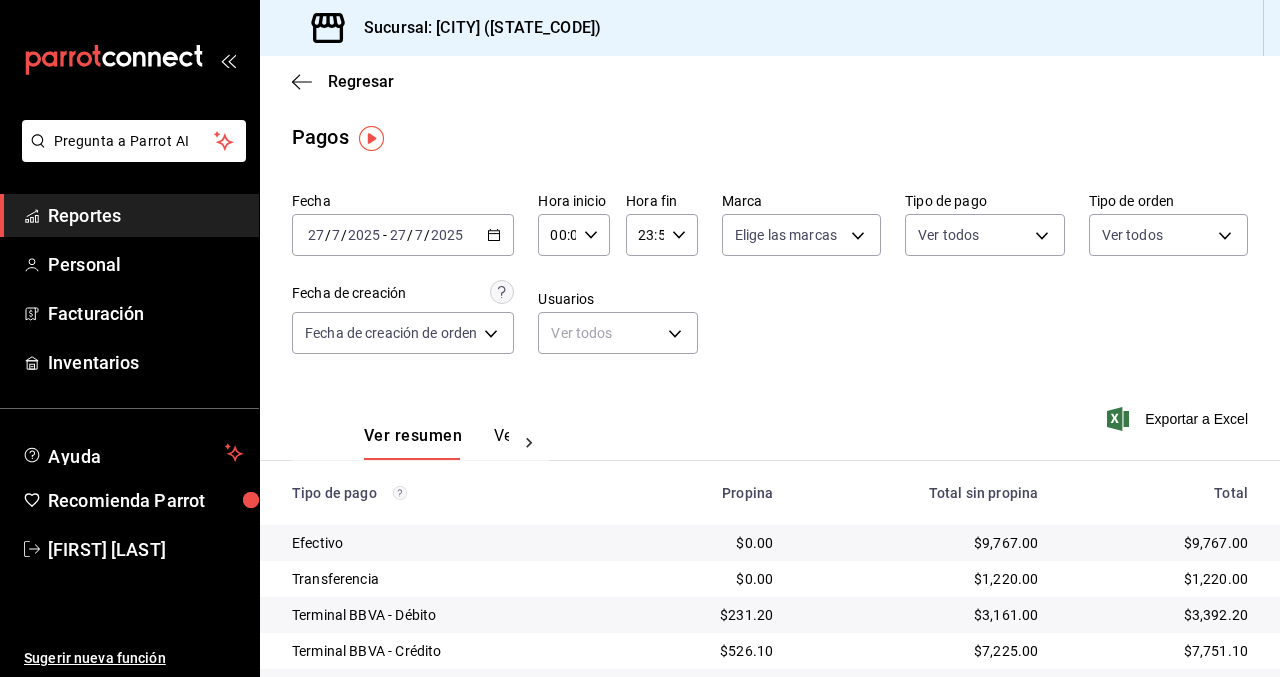 scroll, scrollTop: 0, scrollLeft: 0, axis: both 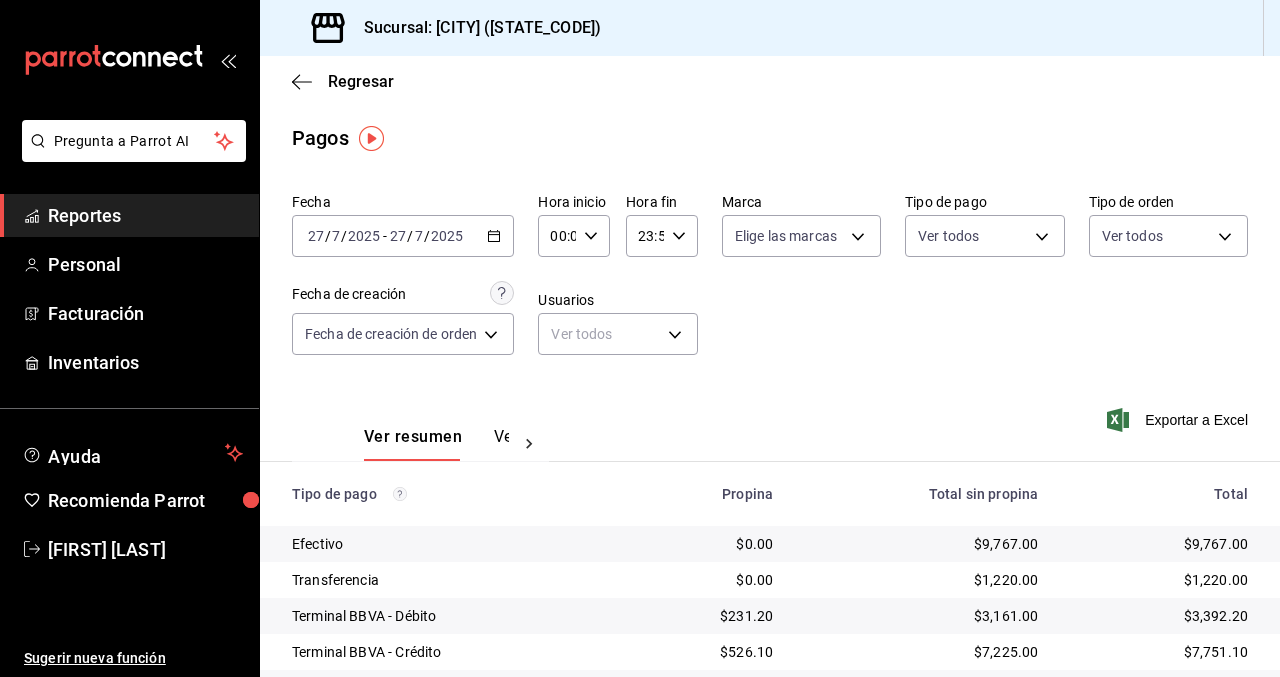 click on "[DATE] [DATE] - [DATE] [DATE]" at bounding box center [403, 236] 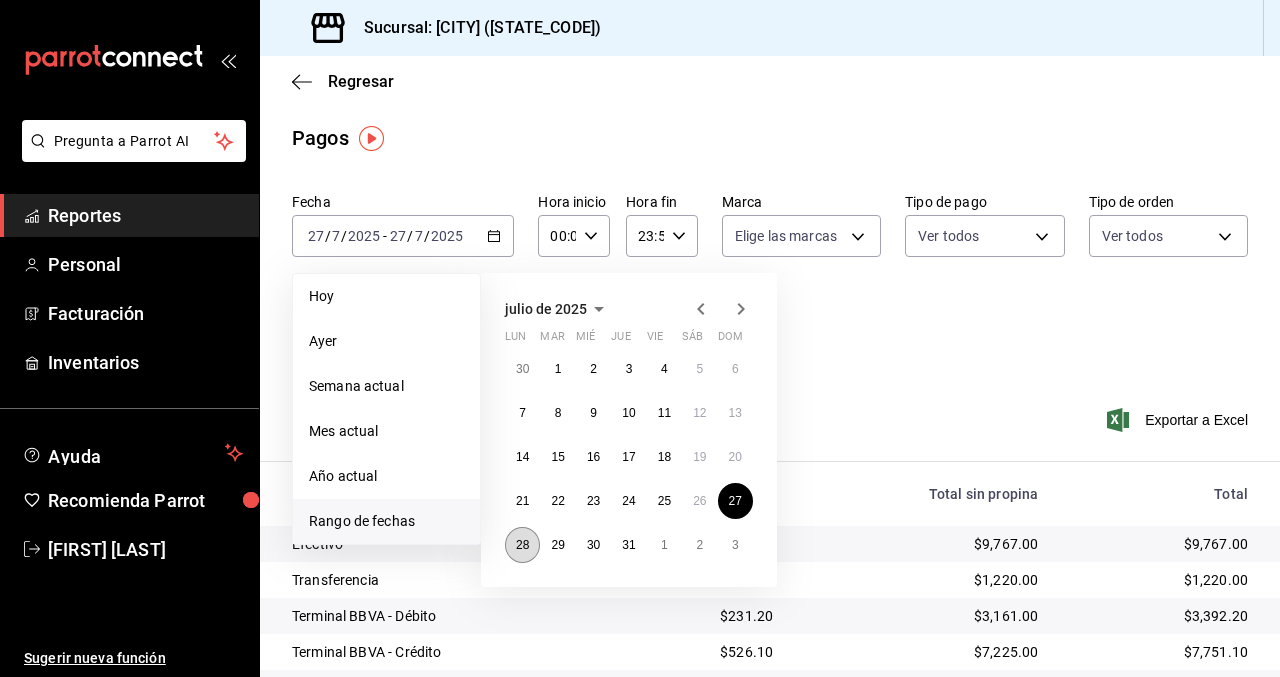 click on "28" at bounding box center [522, 545] 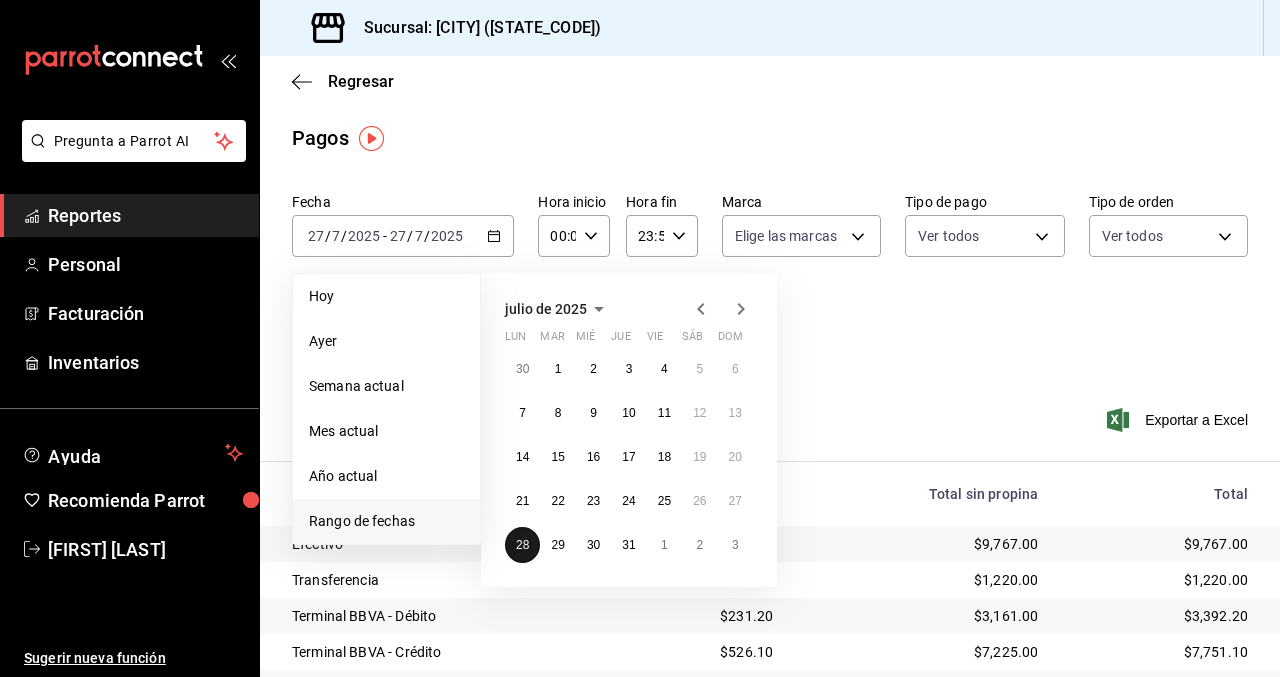 click on "28" at bounding box center [522, 545] 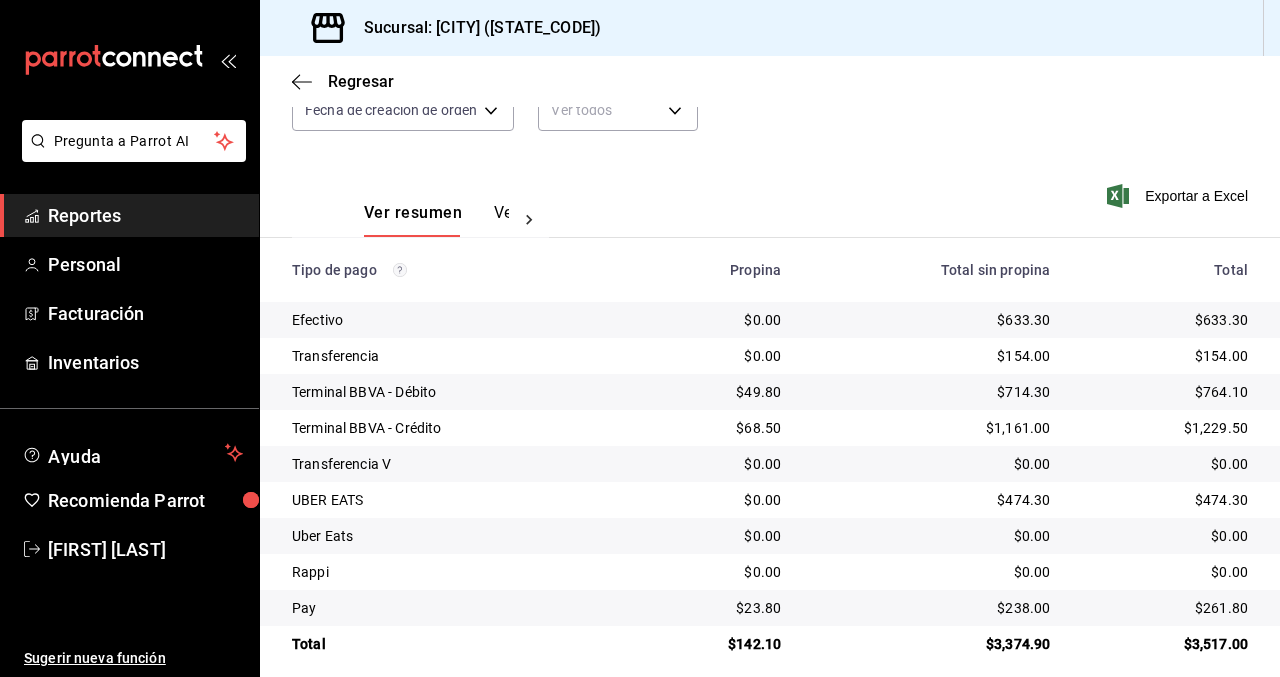 scroll, scrollTop: 241, scrollLeft: 0, axis: vertical 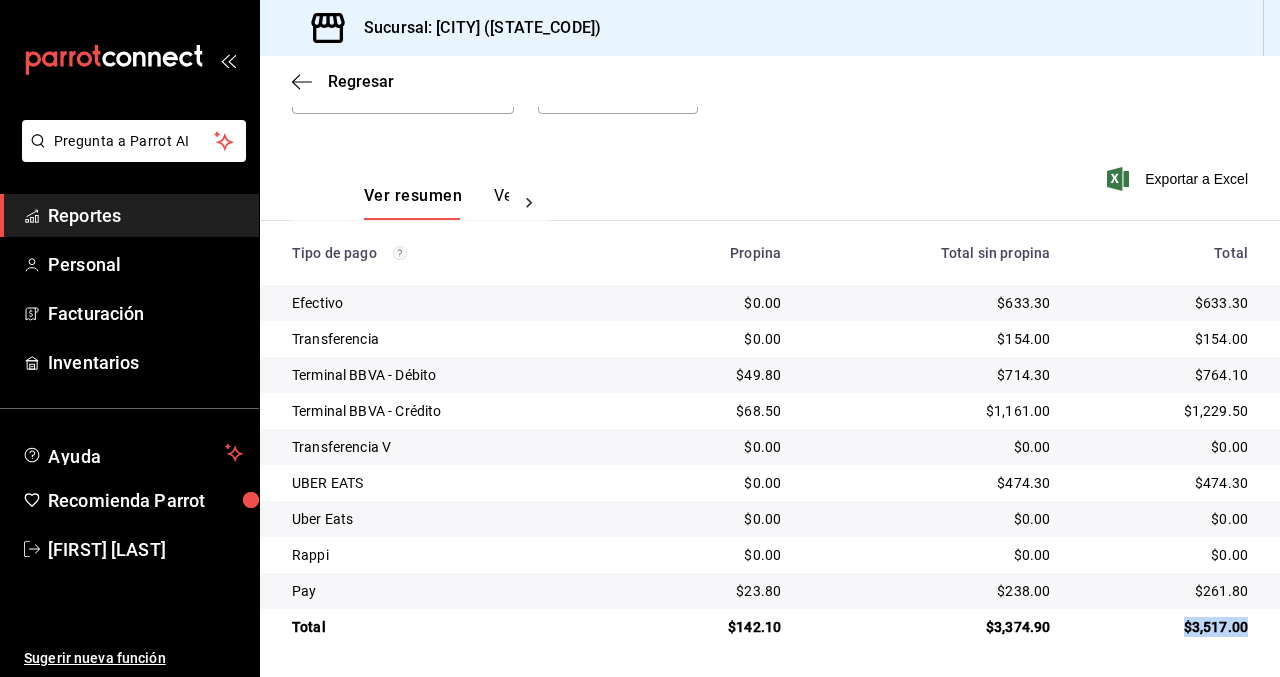 drag, startPoint x: 1246, startPoint y: 628, endPoint x: 1171, endPoint y: 623, distance: 75.16648 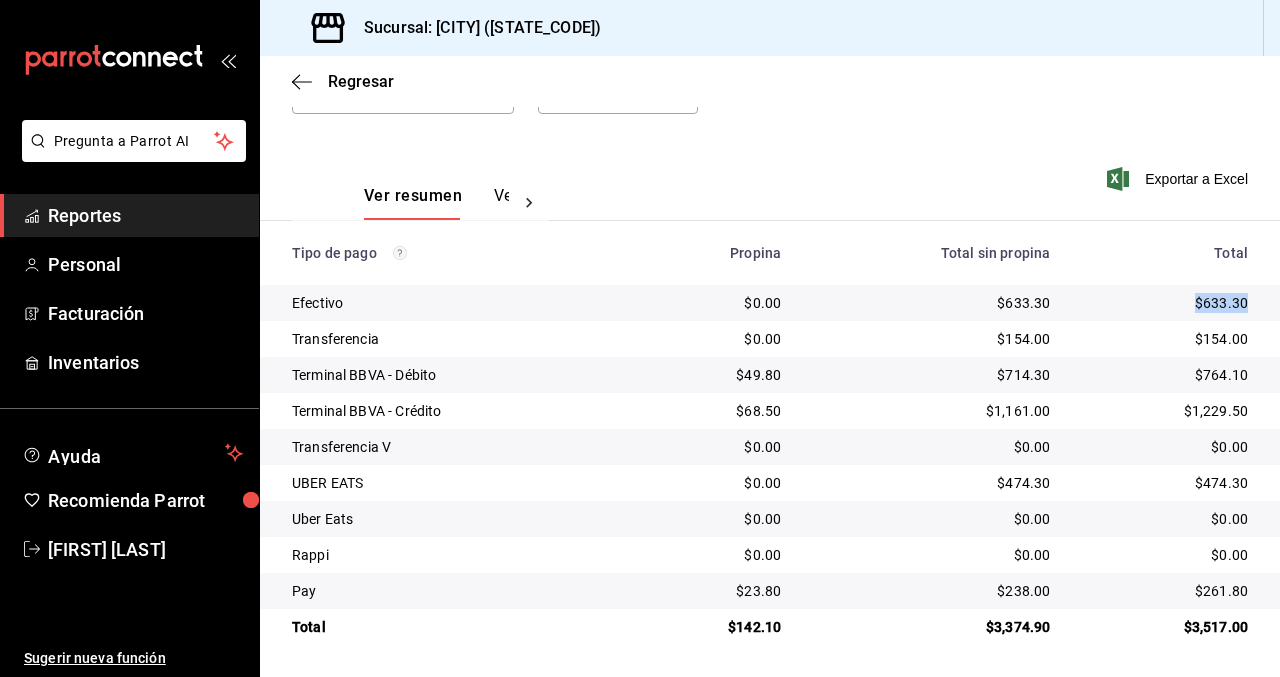drag, startPoint x: 1251, startPoint y: 294, endPoint x: 1150, endPoint y: 302, distance: 101.31634 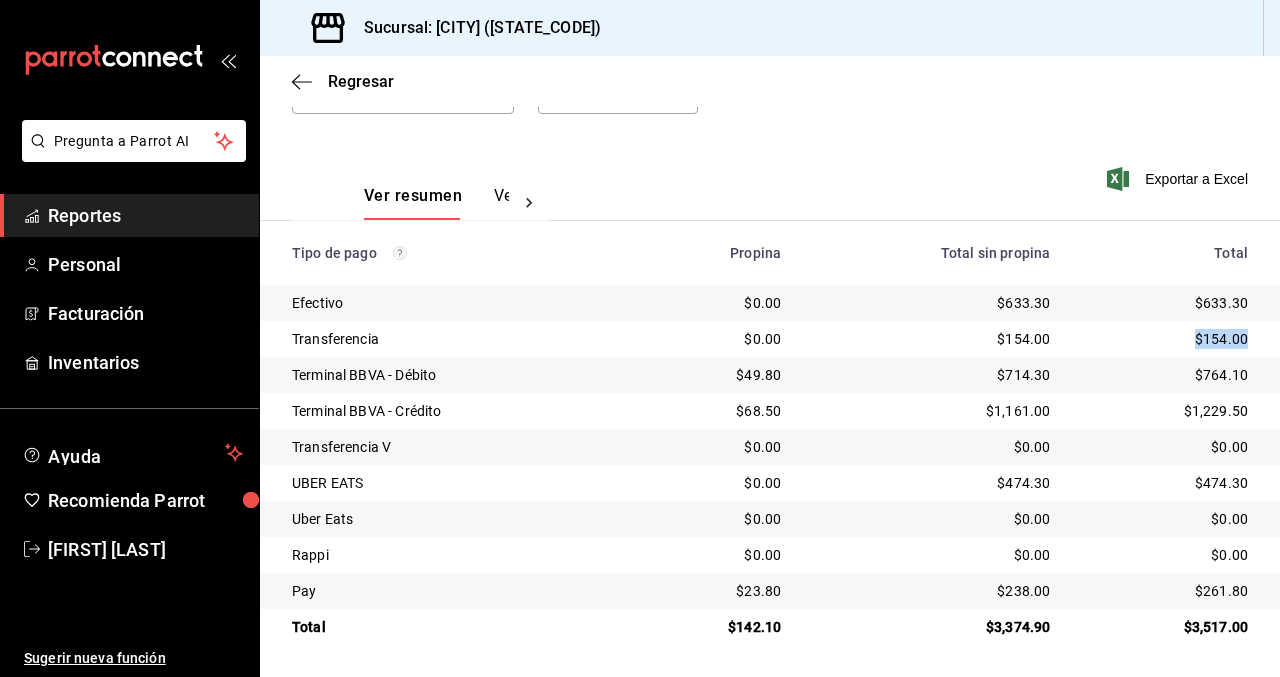drag, startPoint x: 1247, startPoint y: 339, endPoint x: 1183, endPoint y: 339, distance: 64 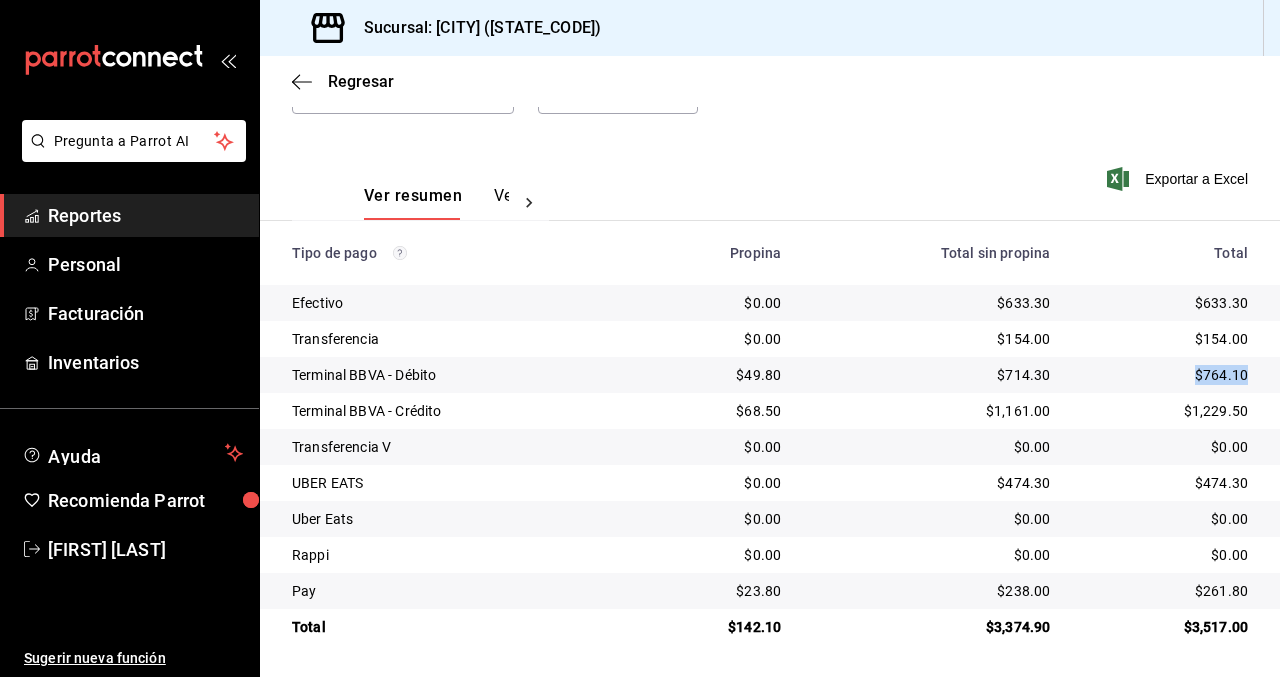 drag, startPoint x: 1247, startPoint y: 379, endPoint x: 1176, endPoint y: 379, distance: 71 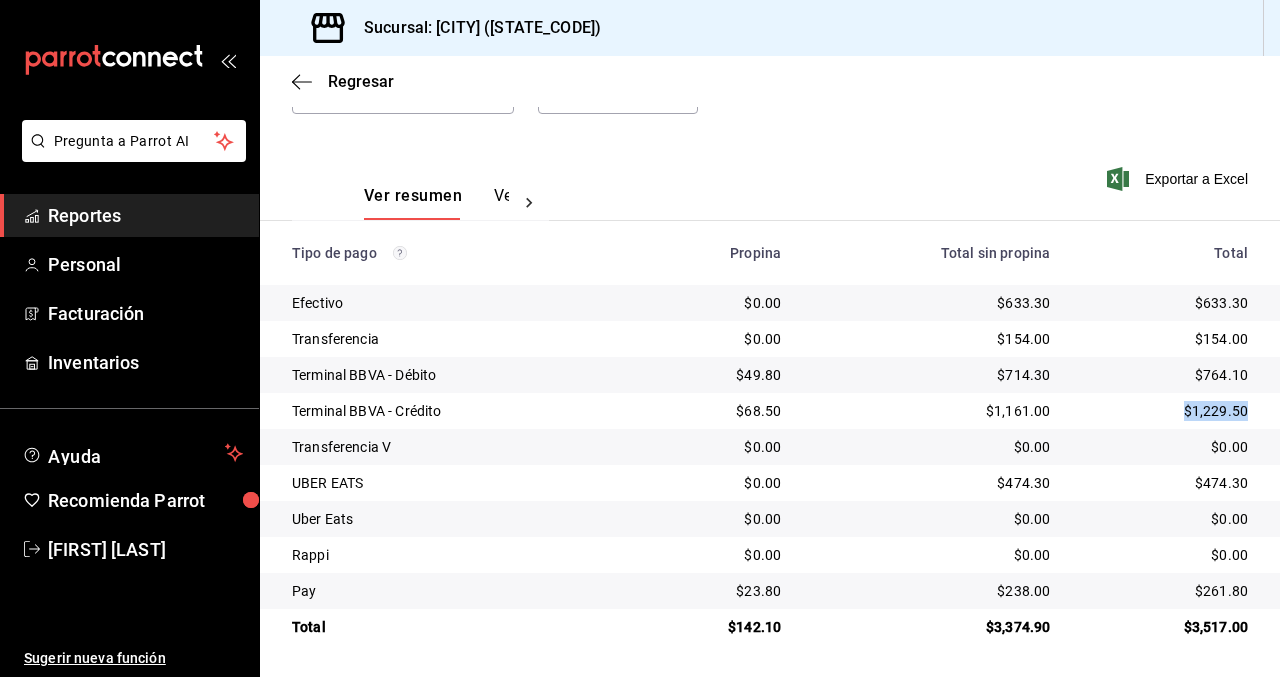 drag, startPoint x: 1251, startPoint y: 409, endPoint x: 1145, endPoint y: 402, distance: 106.23088 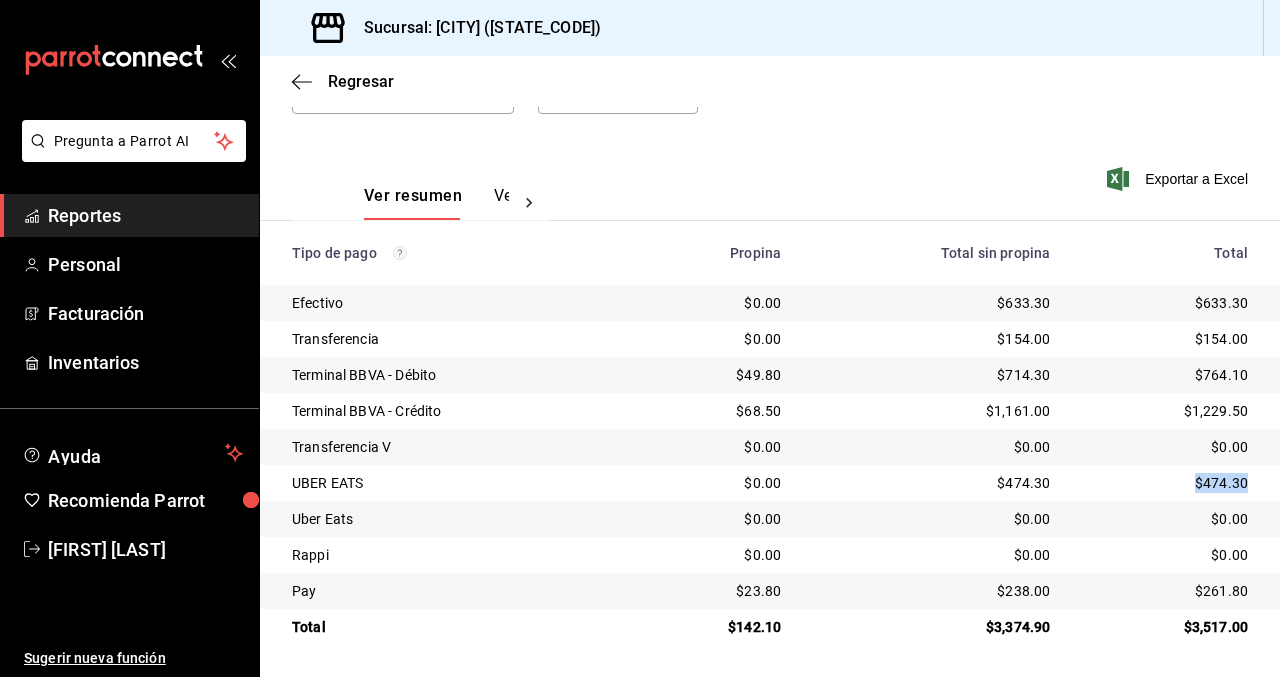 drag, startPoint x: 1249, startPoint y: 478, endPoint x: 1175, endPoint y: 477, distance: 74.00676 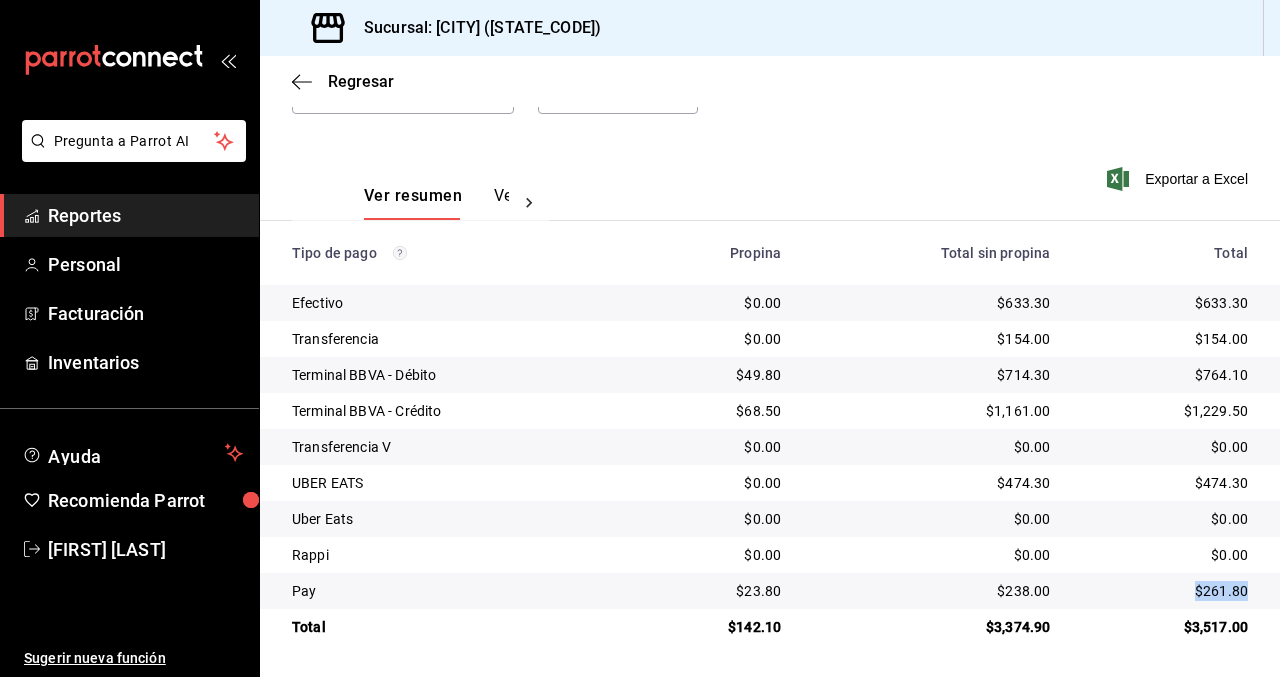drag, startPoint x: 1246, startPoint y: 592, endPoint x: 1172, endPoint y: 589, distance: 74.06078 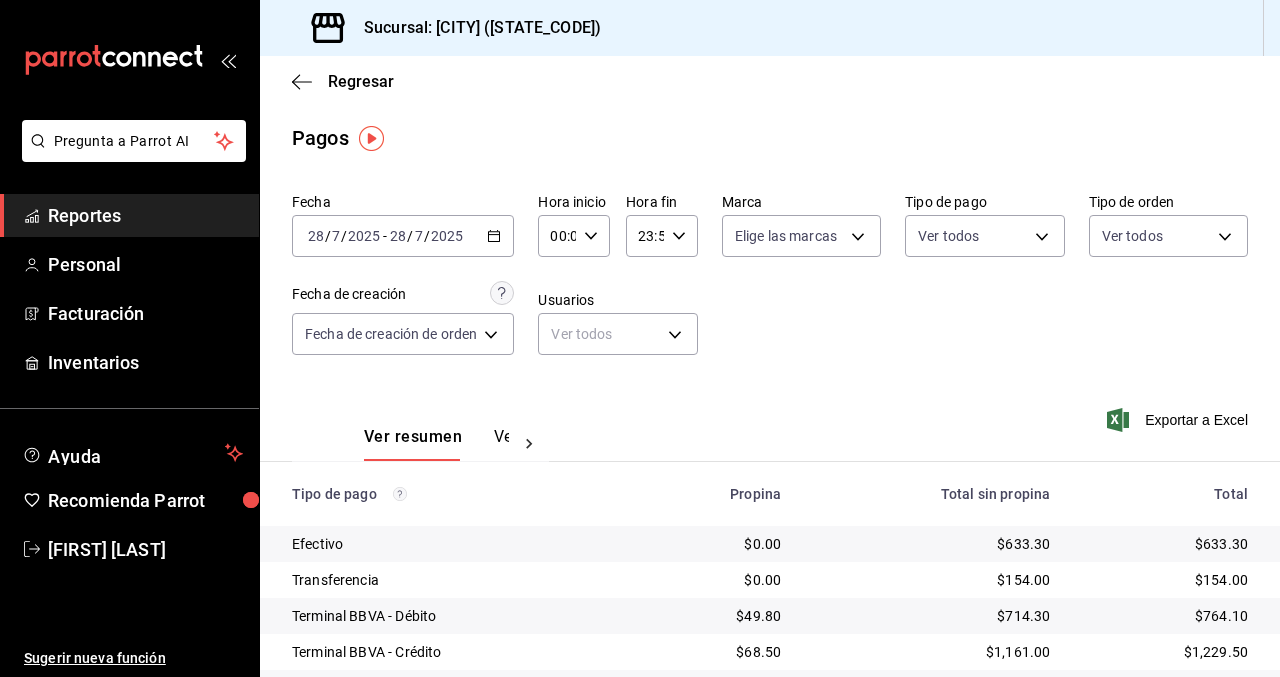 click on "2025-07-28 28 / 7 / 2025 - 2025-07-28 28 / 7 / 2025" at bounding box center (403, 236) 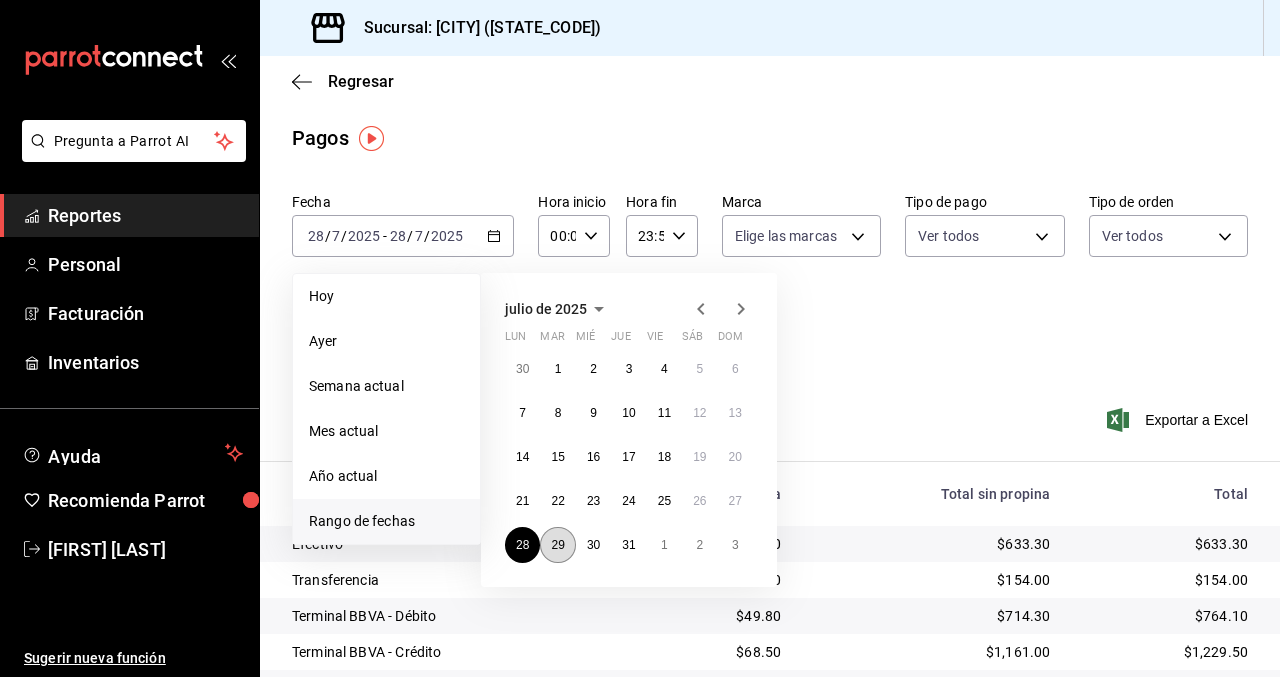 click on "29" at bounding box center [557, 545] 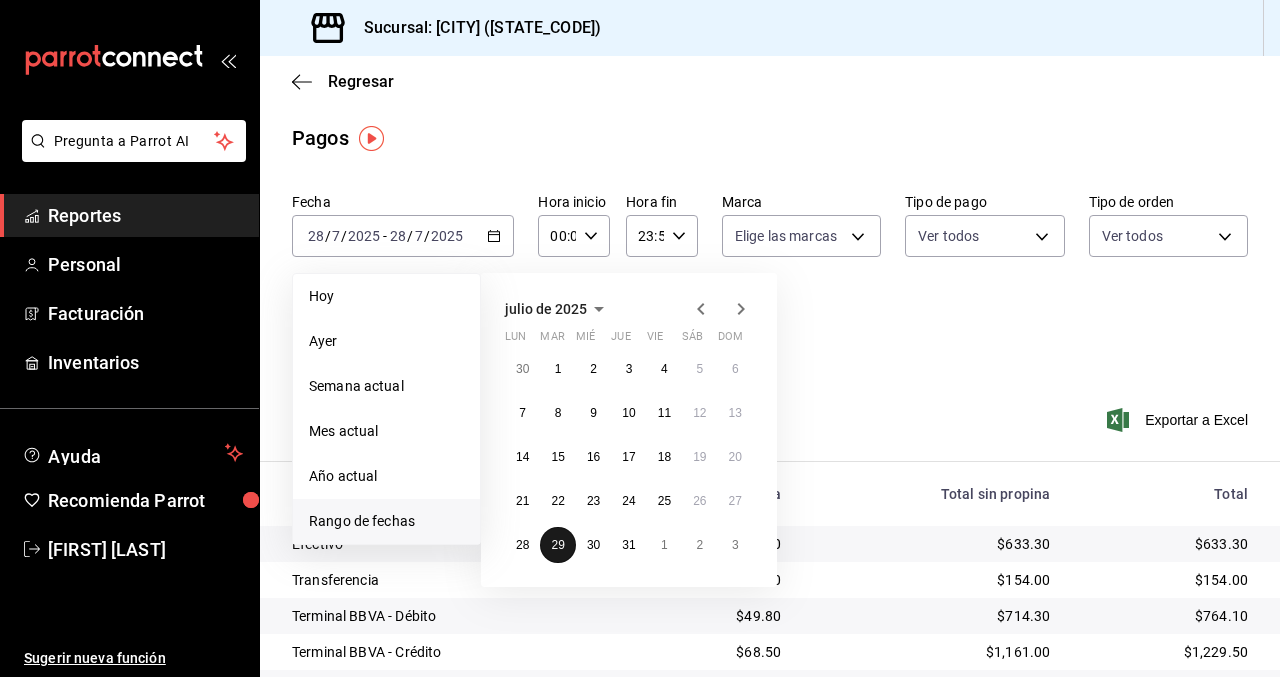 click on "29" at bounding box center [557, 545] 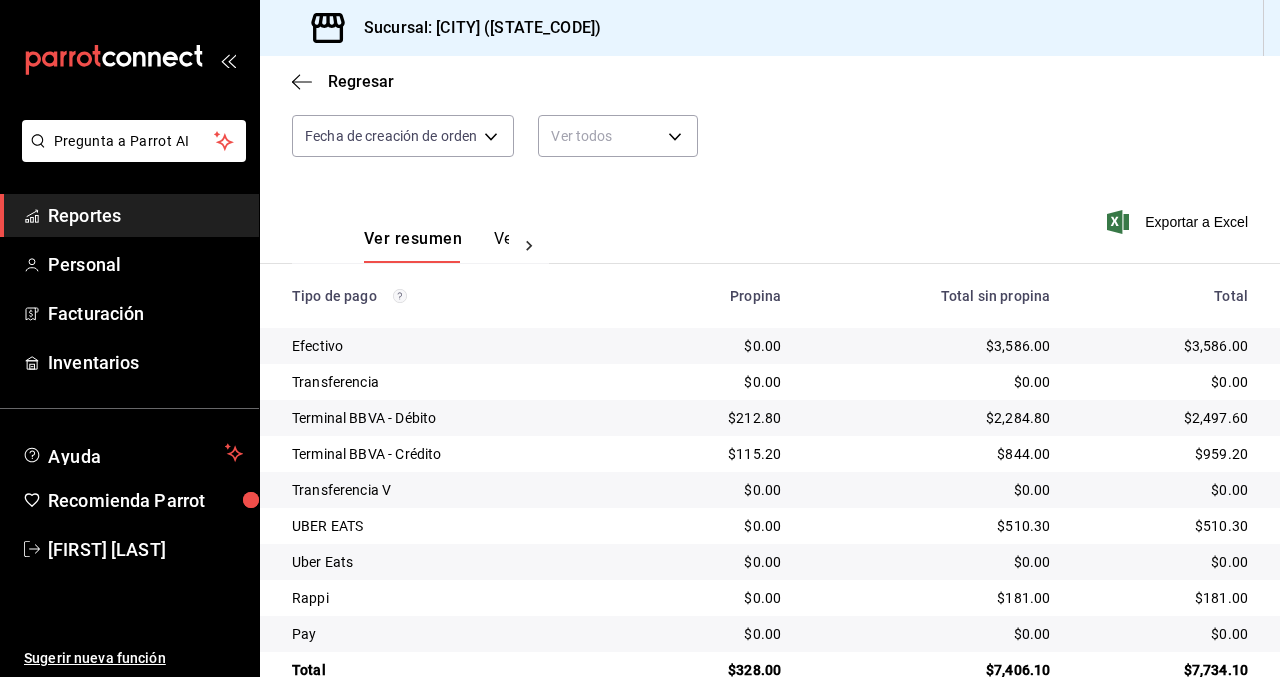 scroll, scrollTop: 241, scrollLeft: 0, axis: vertical 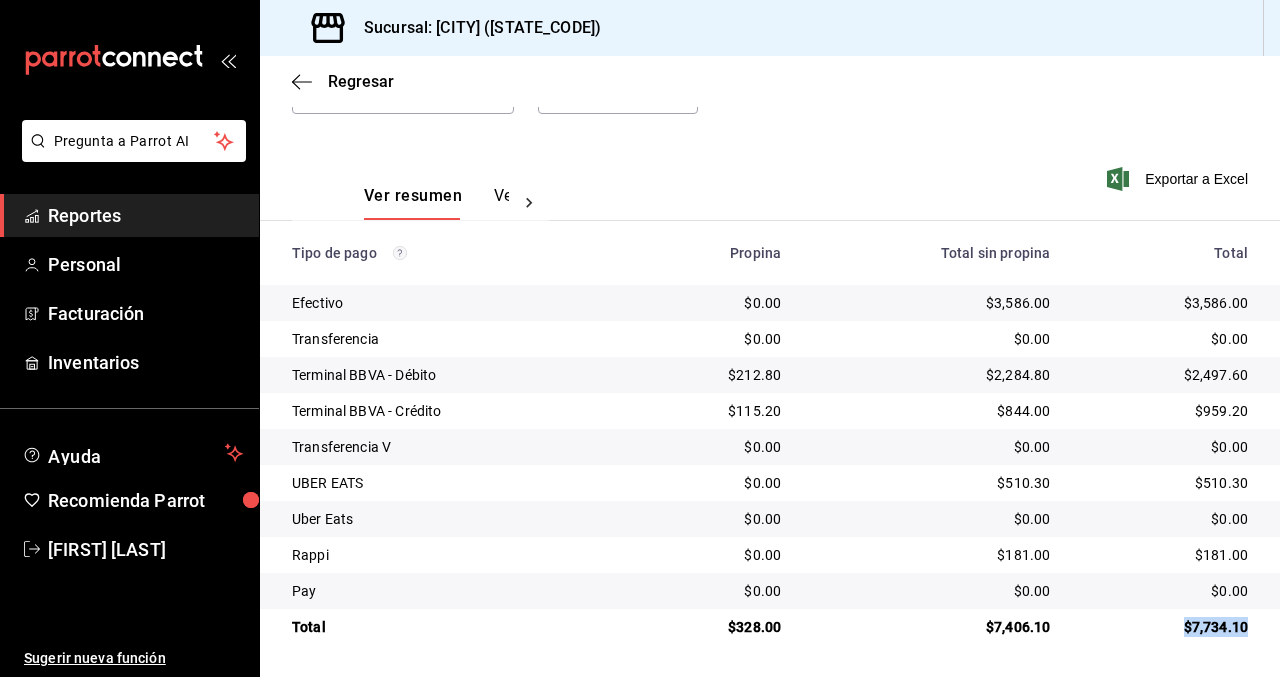 drag, startPoint x: 1250, startPoint y: 627, endPoint x: 1154, endPoint y: 627, distance: 96 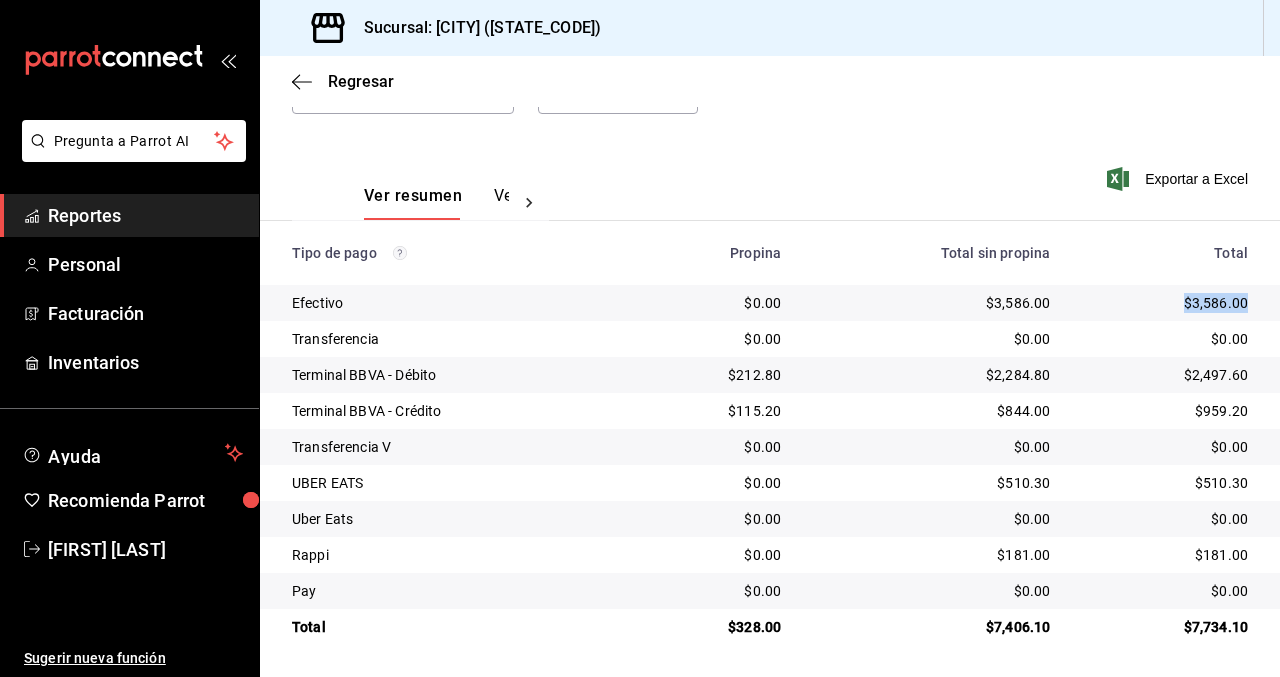 drag, startPoint x: 1246, startPoint y: 302, endPoint x: 1163, endPoint y: 300, distance: 83.02409 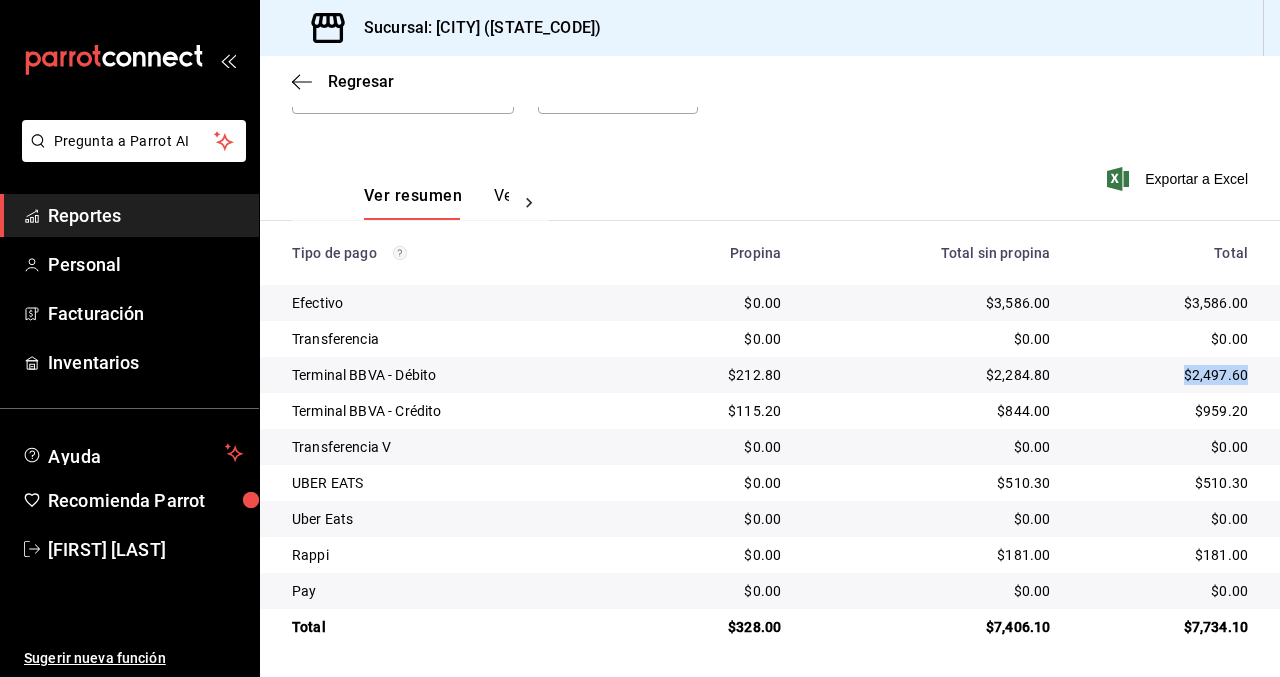 drag, startPoint x: 1247, startPoint y: 378, endPoint x: 1146, endPoint y: 378, distance: 101 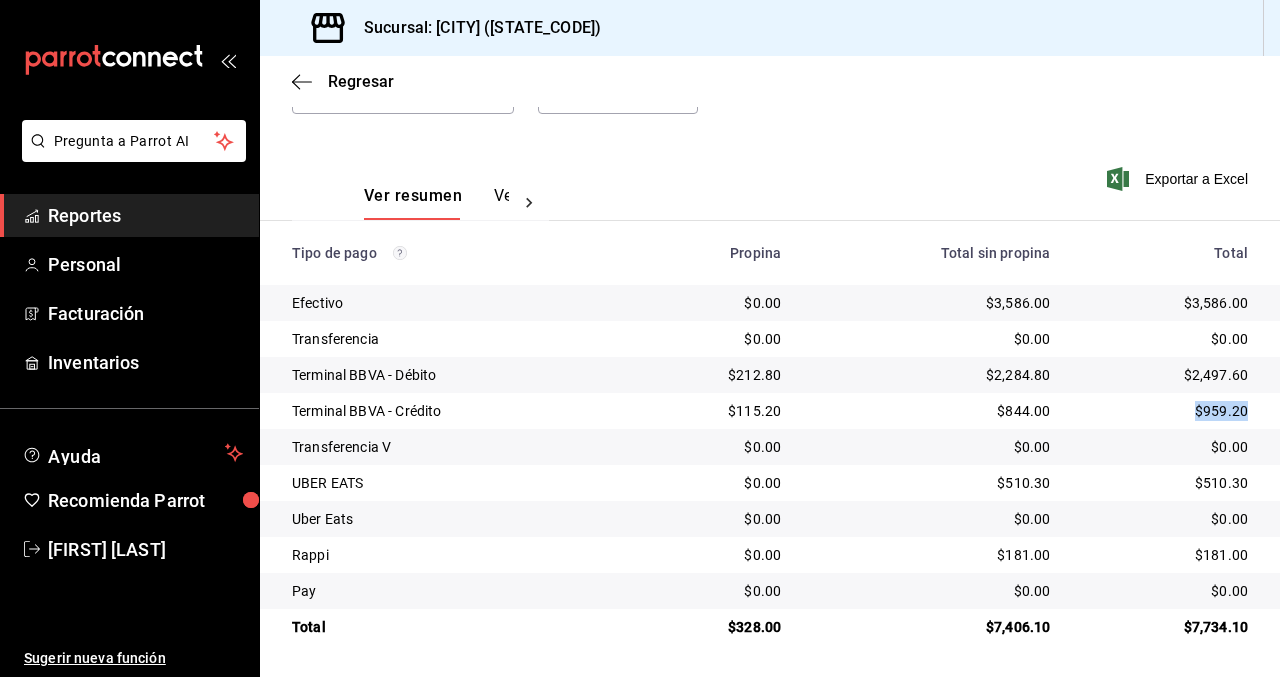 drag, startPoint x: 1248, startPoint y: 413, endPoint x: 1177, endPoint y: 412, distance: 71.00704 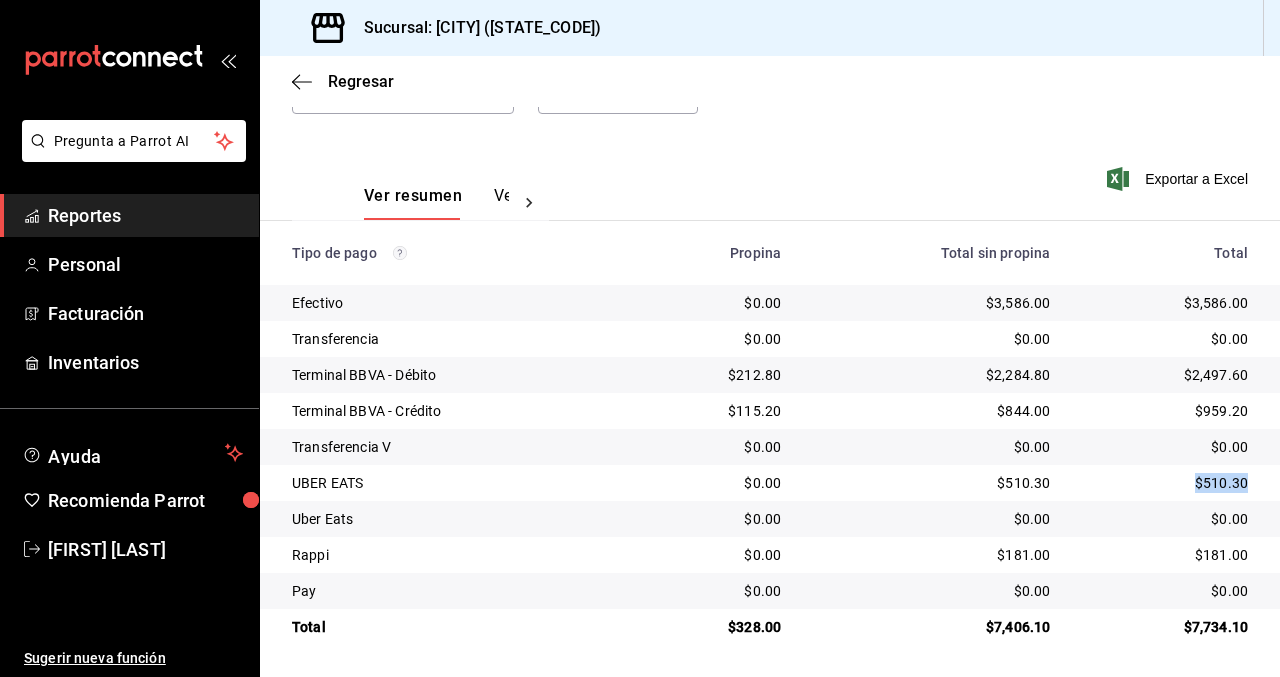 drag, startPoint x: 1249, startPoint y: 486, endPoint x: 1177, endPoint y: 484, distance: 72.02777 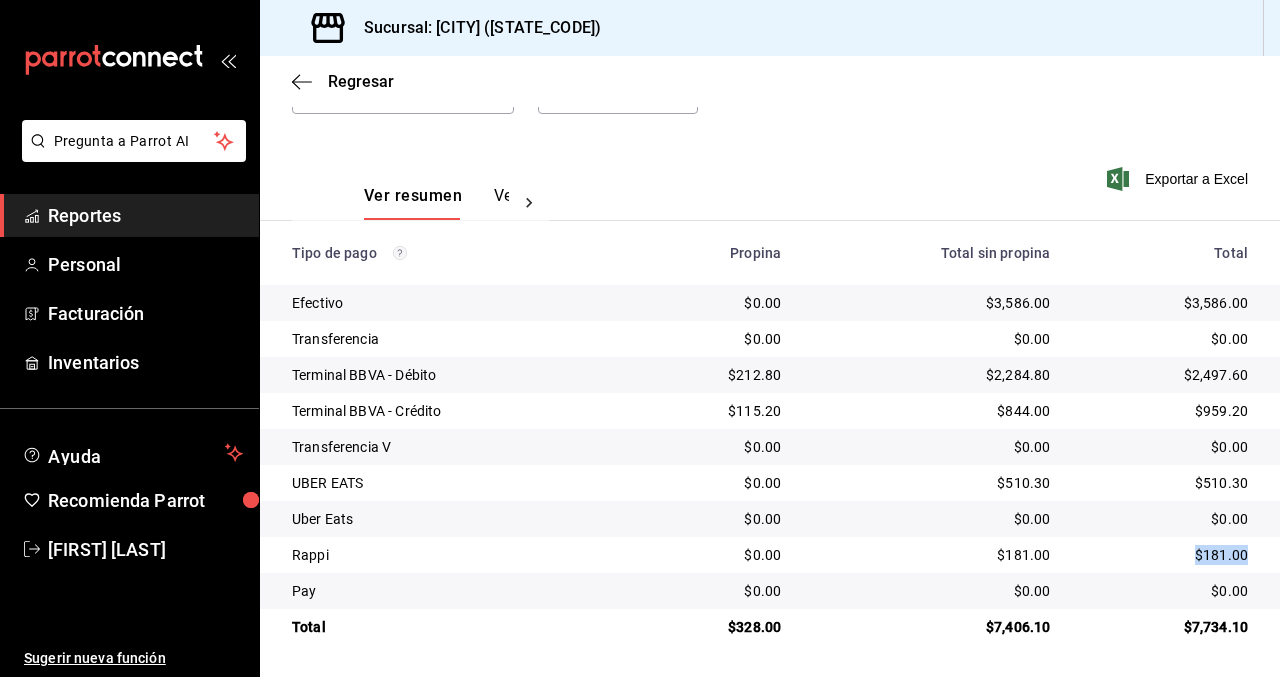 drag, startPoint x: 1246, startPoint y: 552, endPoint x: 1154, endPoint y: 552, distance: 92 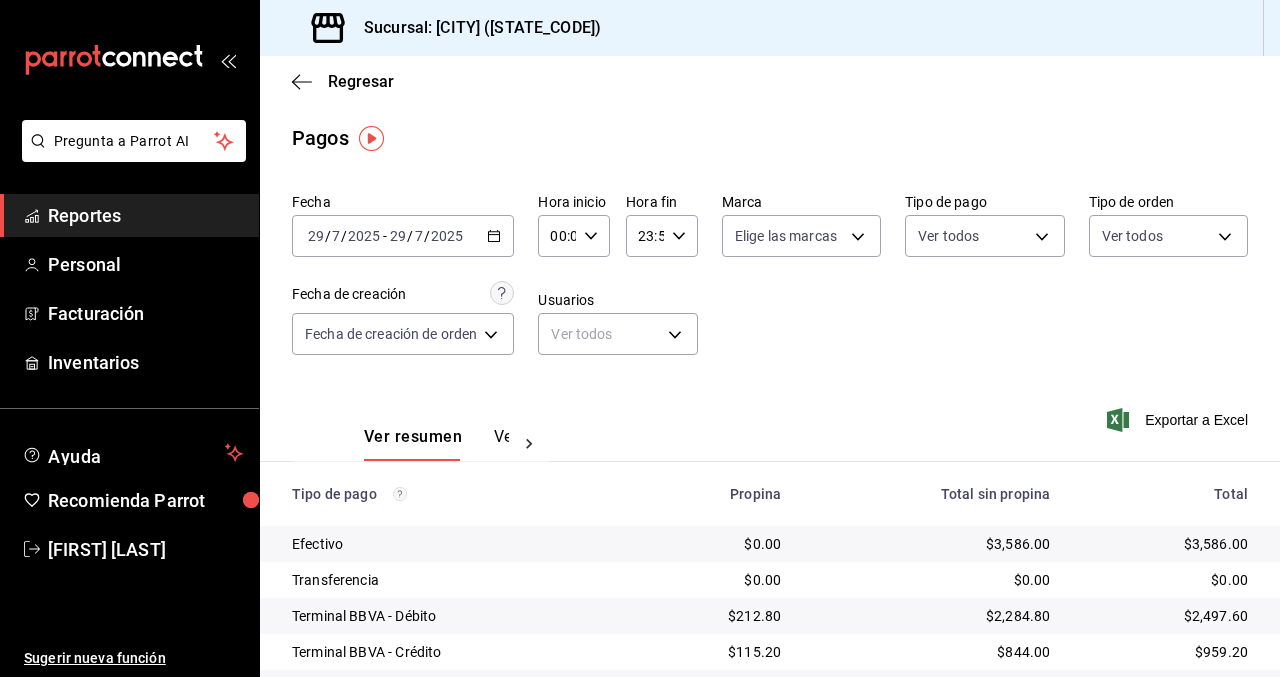click 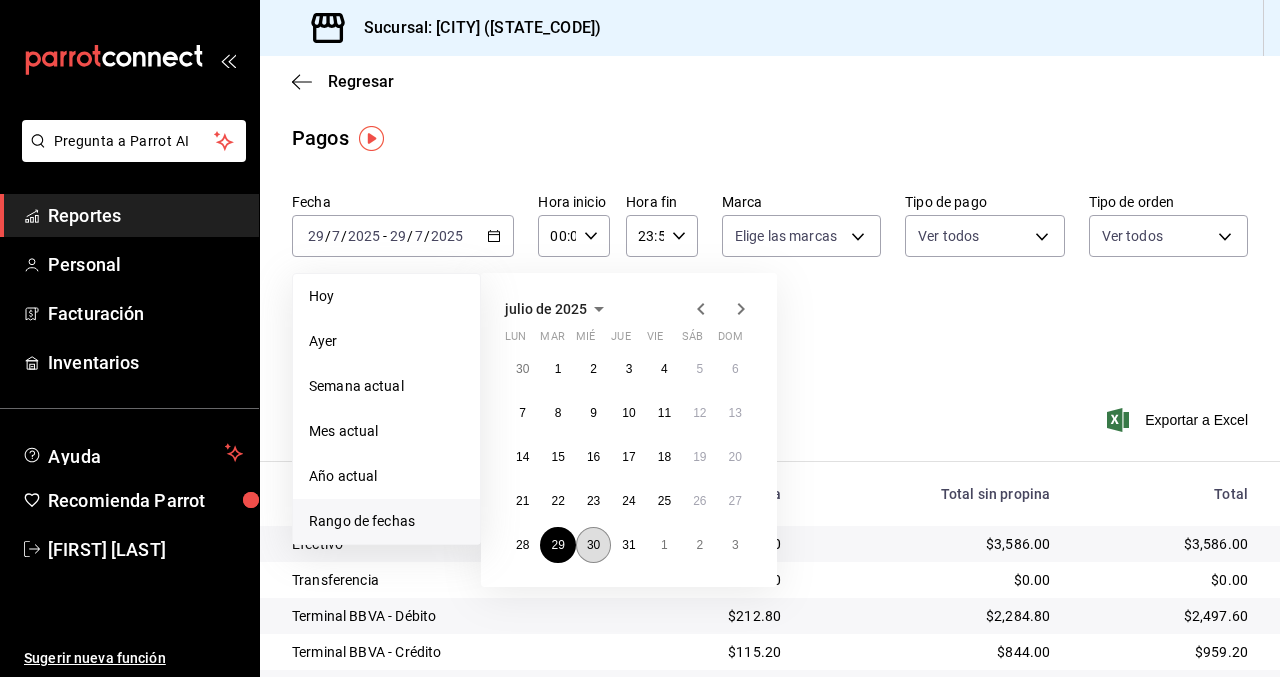click on "30" at bounding box center (593, 545) 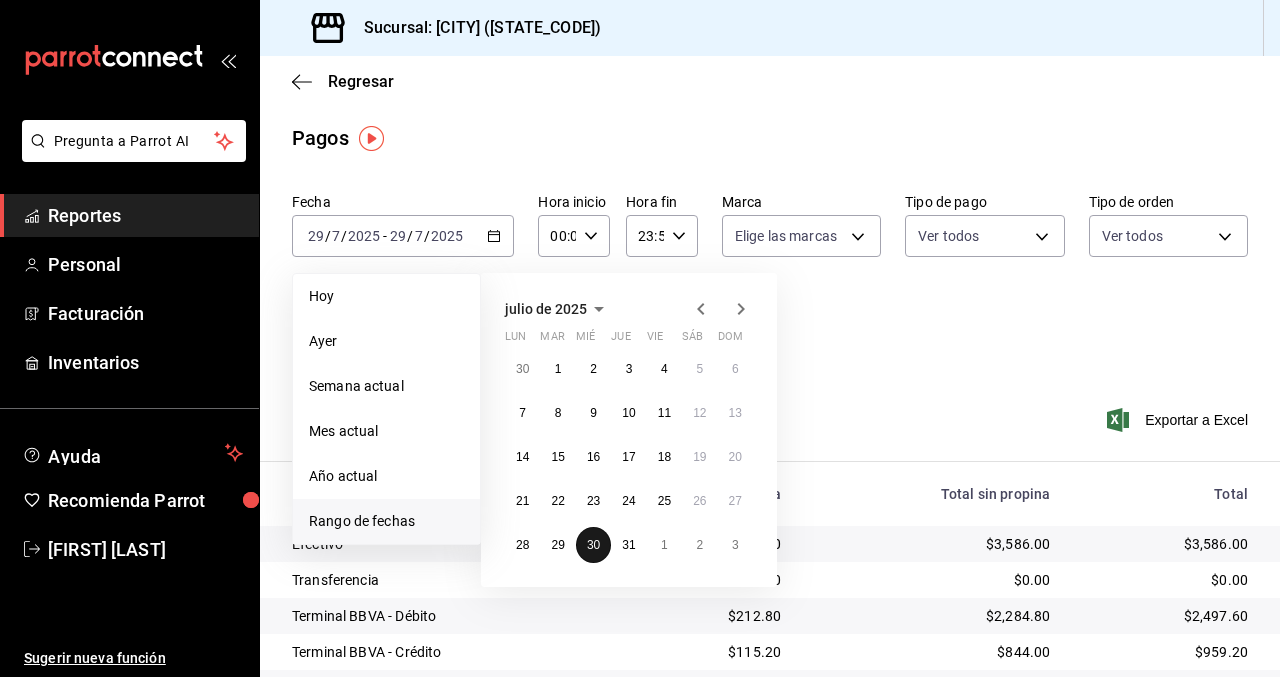 click on "30" at bounding box center [593, 545] 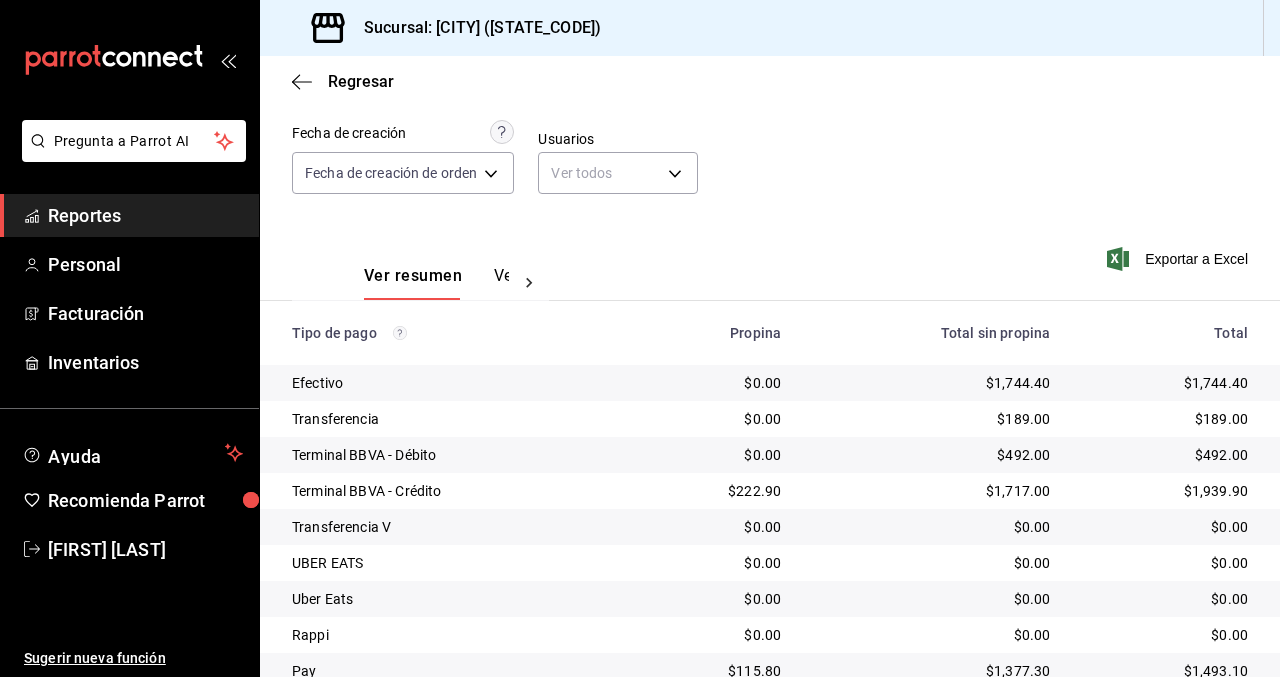 scroll, scrollTop: 241, scrollLeft: 0, axis: vertical 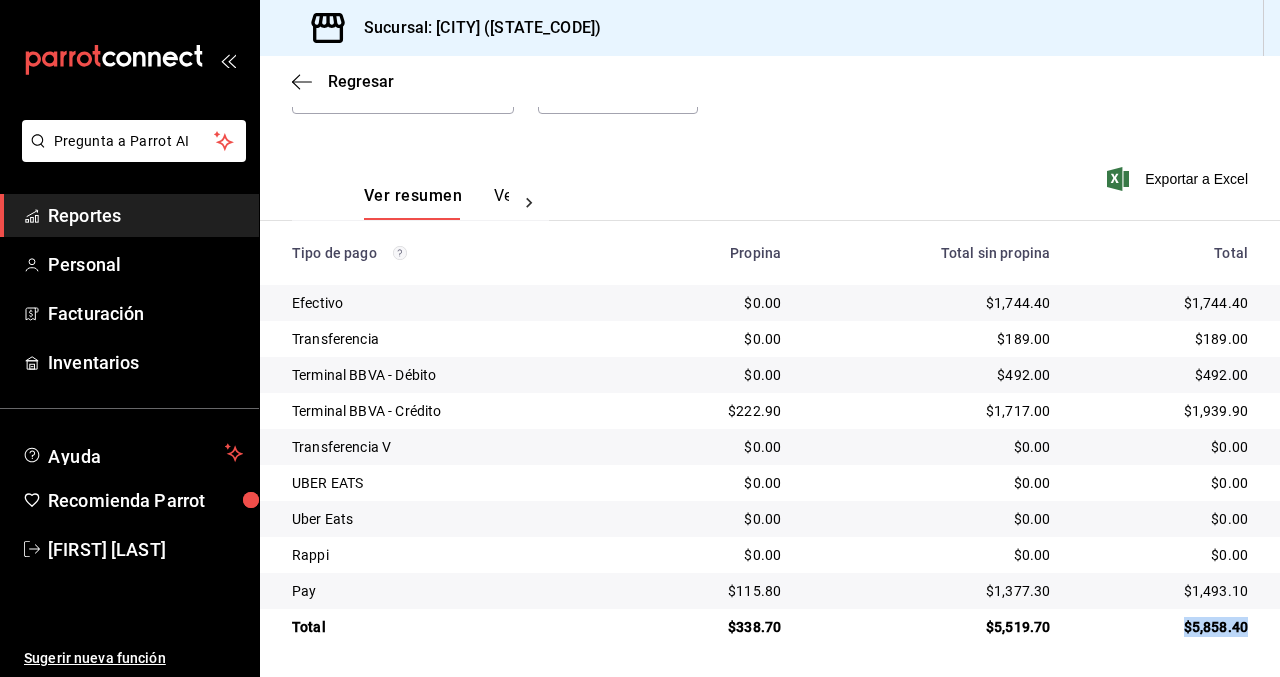 drag, startPoint x: 1252, startPoint y: 625, endPoint x: 1172, endPoint y: 625, distance: 80 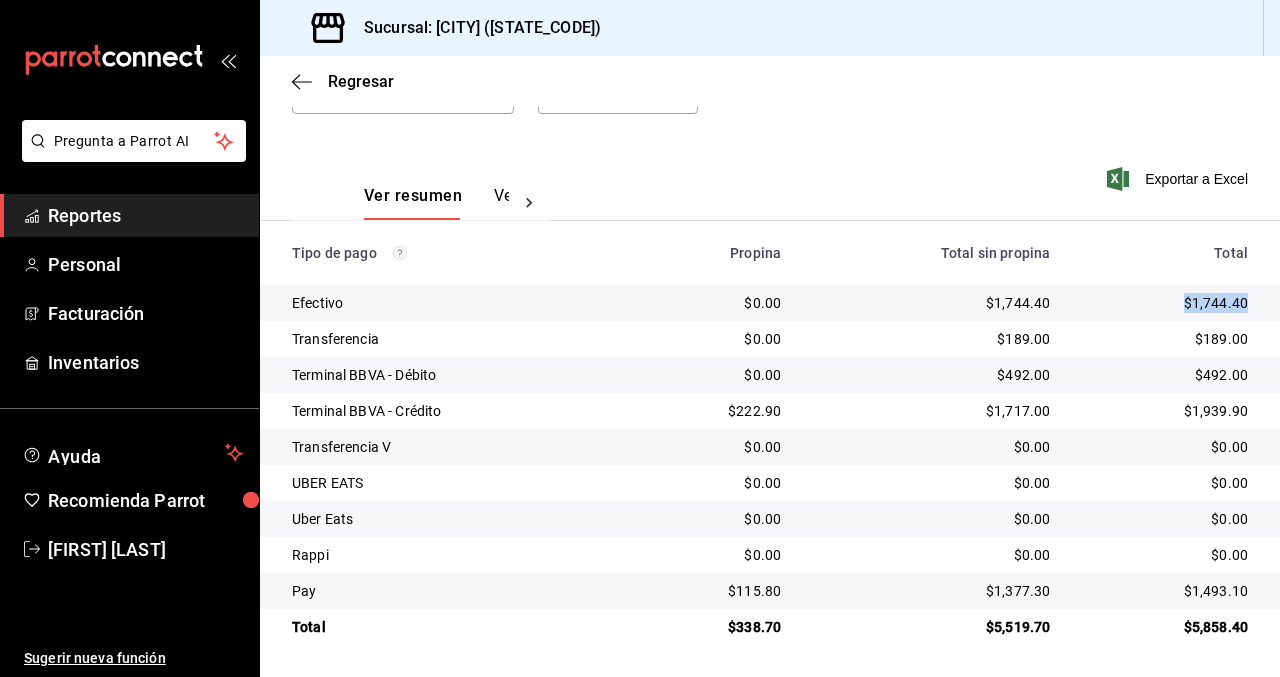drag, startPoint x: 1246, startPoint y: 301, endPoint x: 1143, endPoint y: 297, distance: 103.077644 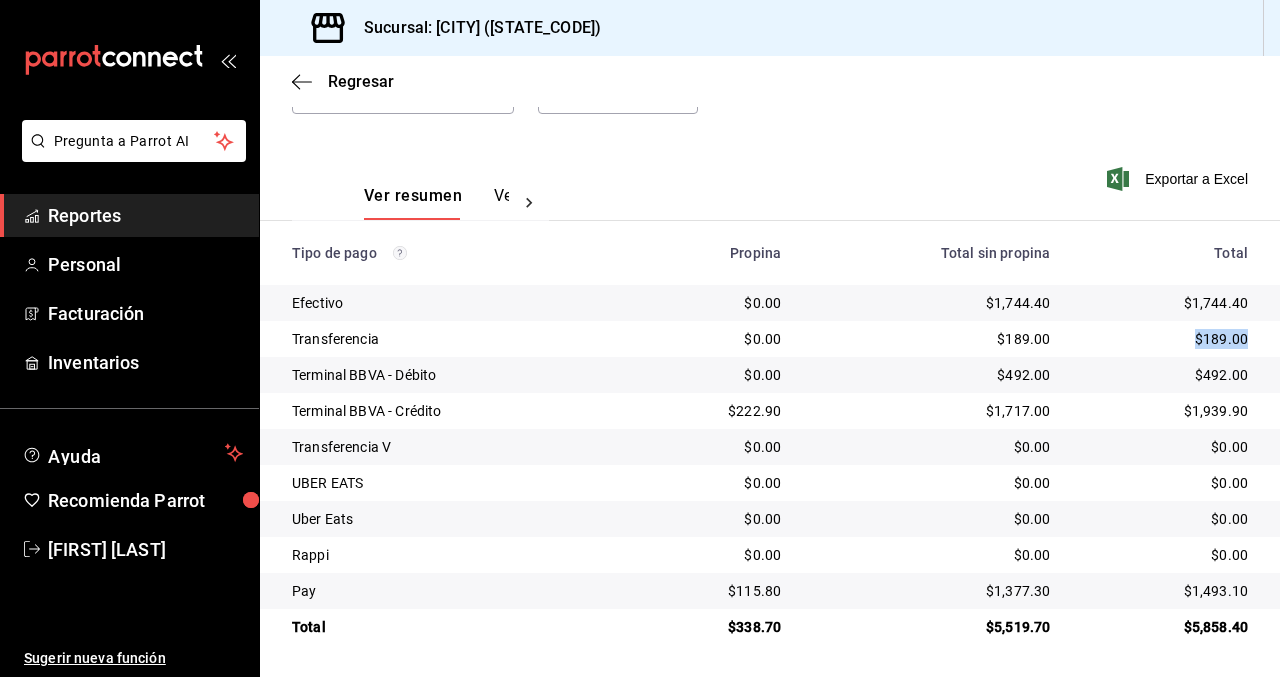drag, startPoint x: 1249, startPoint y: 339, endPoint x: 1177, endPoint y: 339, distance: 72 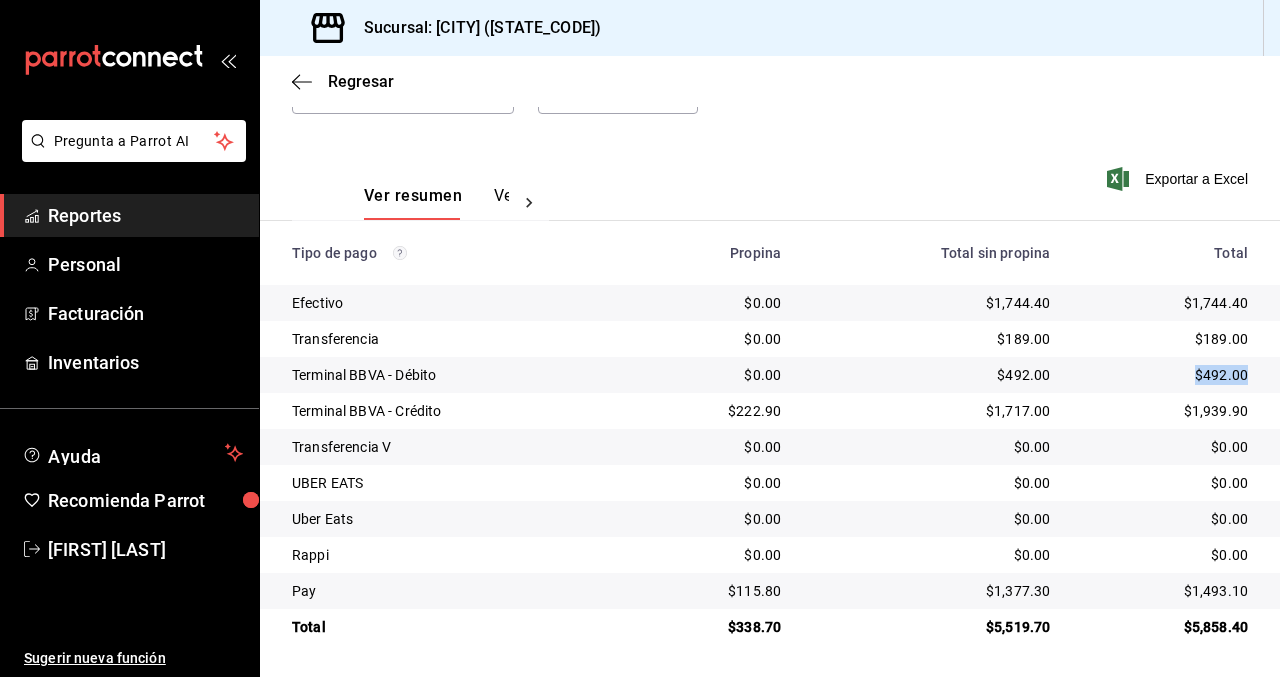 drag, startPoint x: 1252, startPoint y: 374, endPoint x: 1180, endPoint y: 374, distance: 72 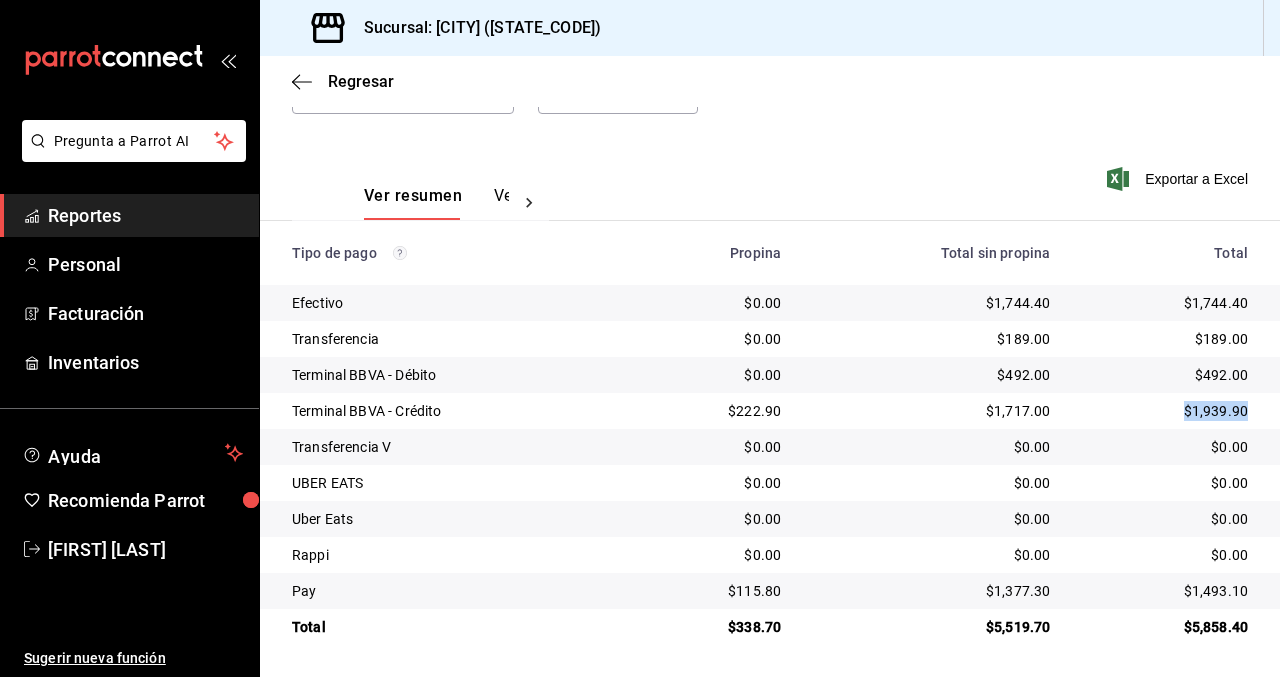 drag, startPoint x: 1250, startPoint y: 410, endPoint x: 1152, endPoint y: 407, distance: 98.045906 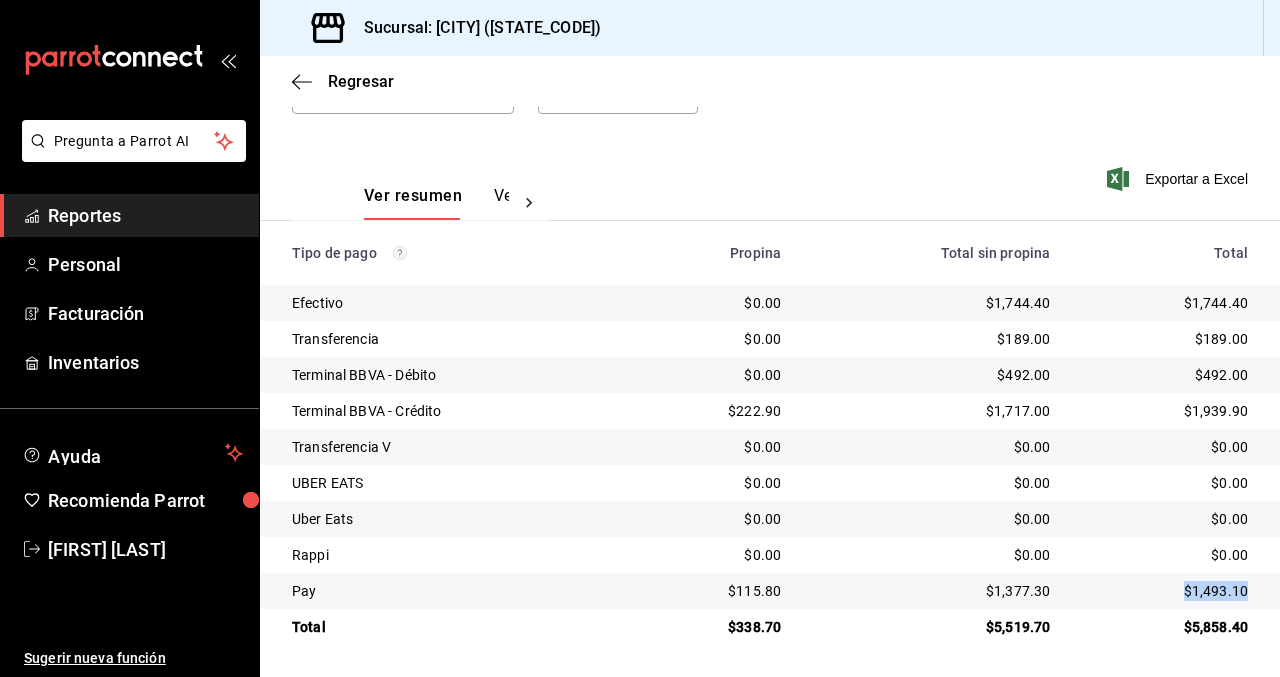 drag, startPoint x: 1253, startPoint y: 590, endPoint x: 1172, endPoint y: 586, distance: 81.09871 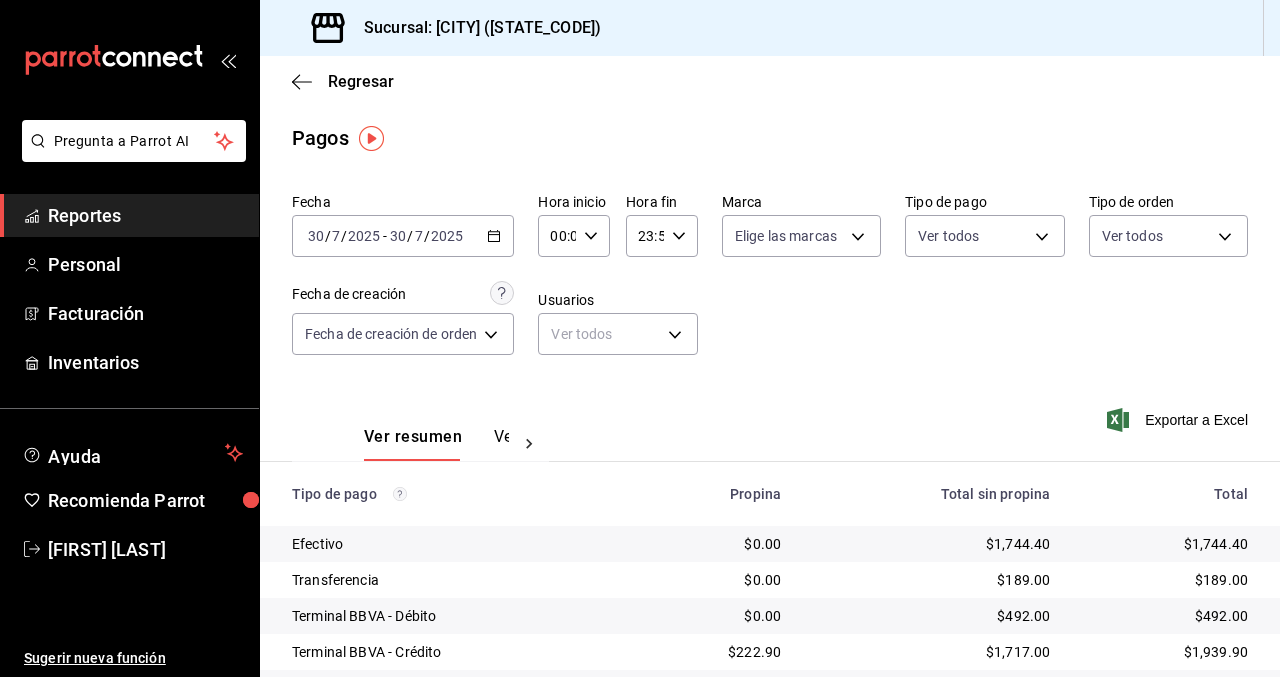 click 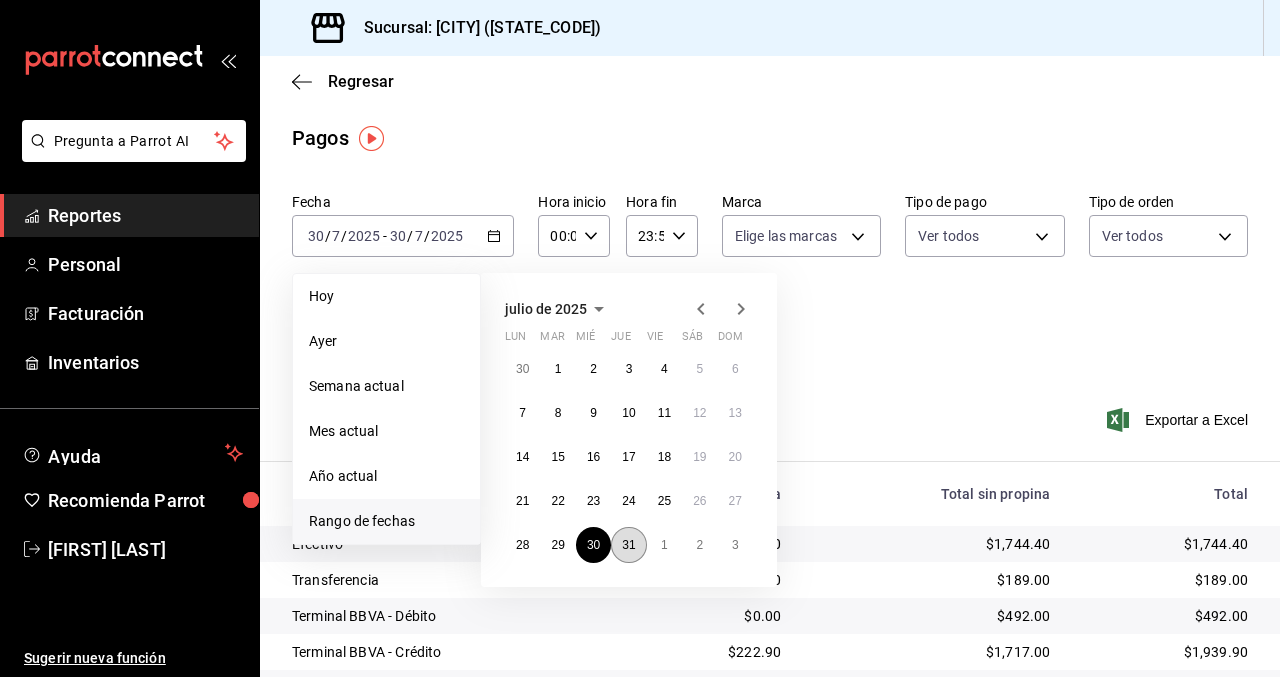 click on "31" at bounding box center [628, 545] 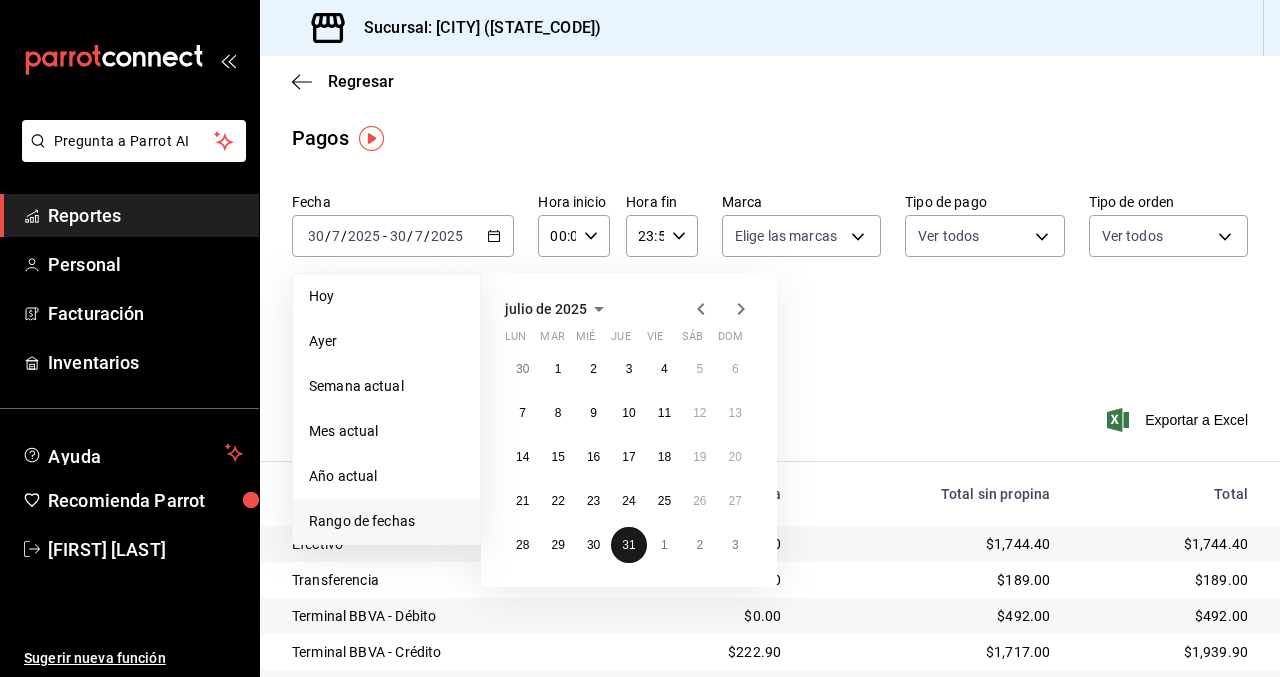 click on "31" at bounding box center [628, 545] 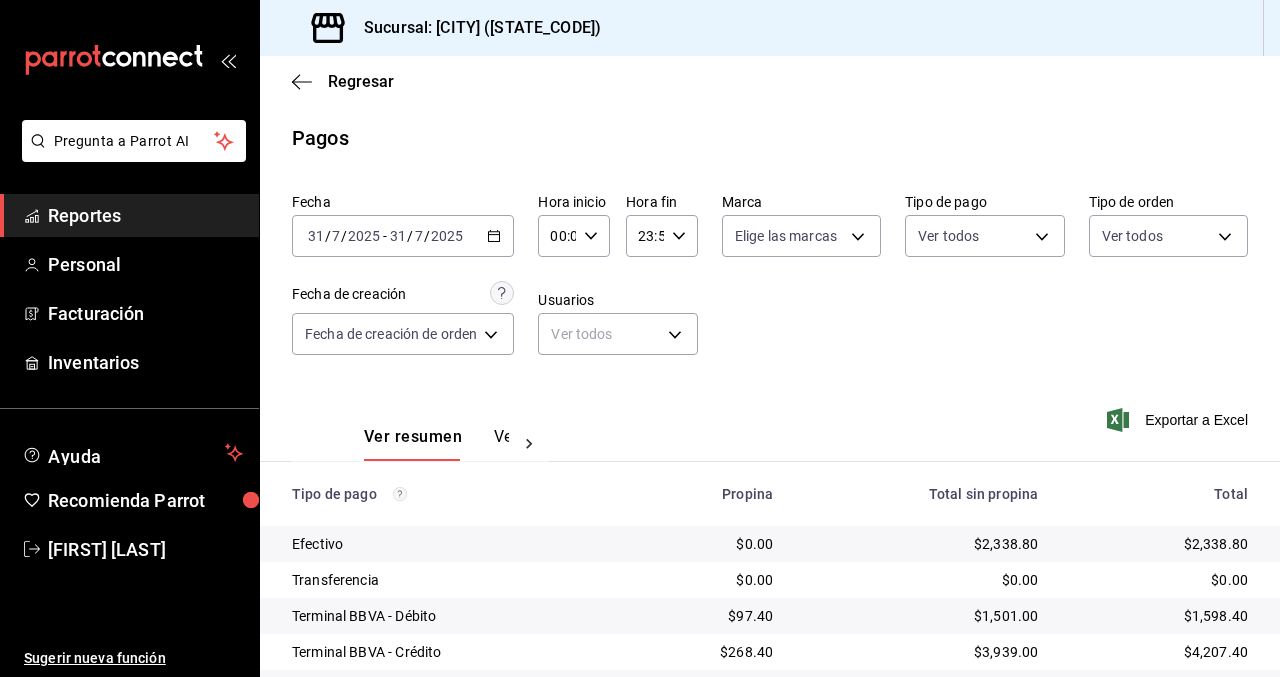 scroll, scrollTop: 241, scrollLeft: 0, axis: vertical 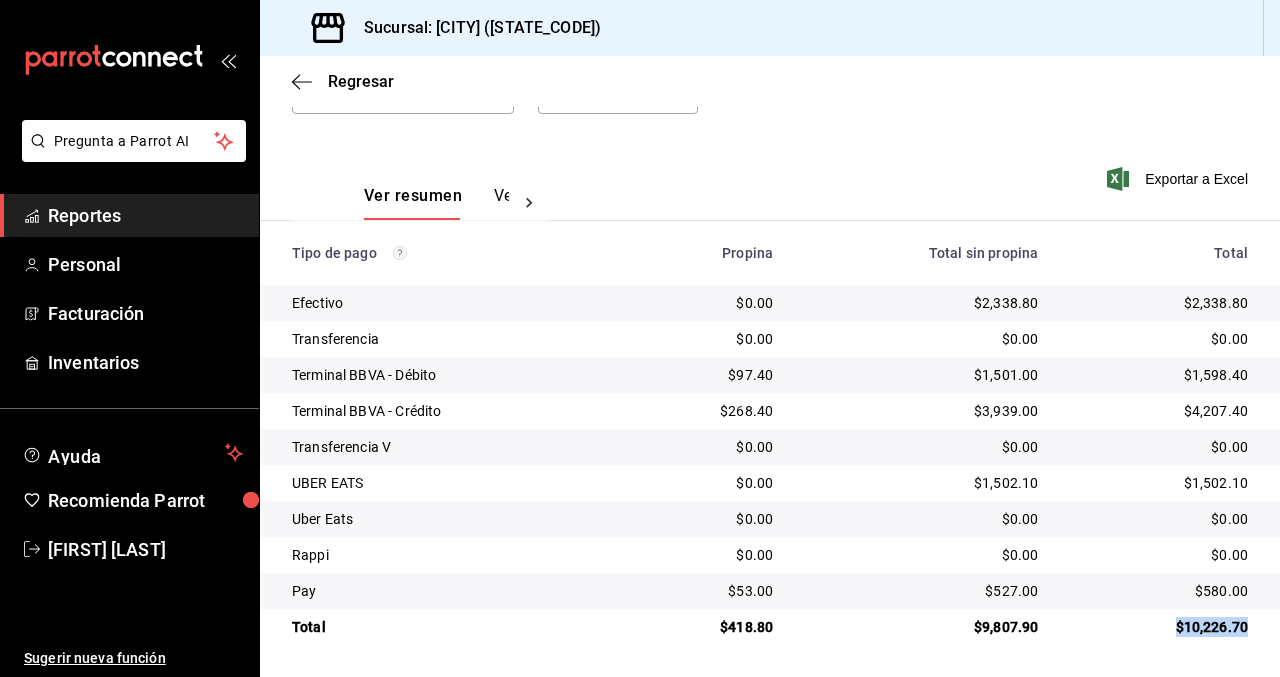 drag, startPoint x: 1247, startPoint y: 628, endPoint x: 1153, endPoint y: 625, distance: 94.04786 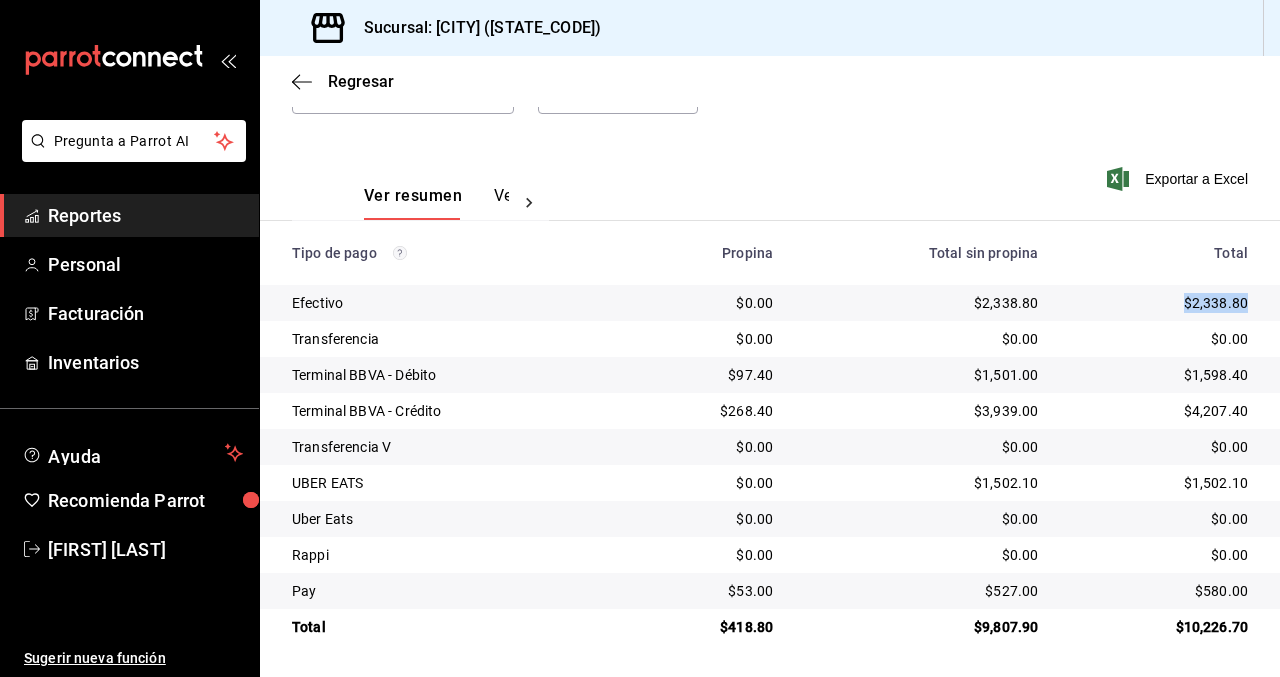 drag, startPoint x: 1250, startPoint y: 304, endPoint x: 1153, endPoint y: 301, distance: 97.04638 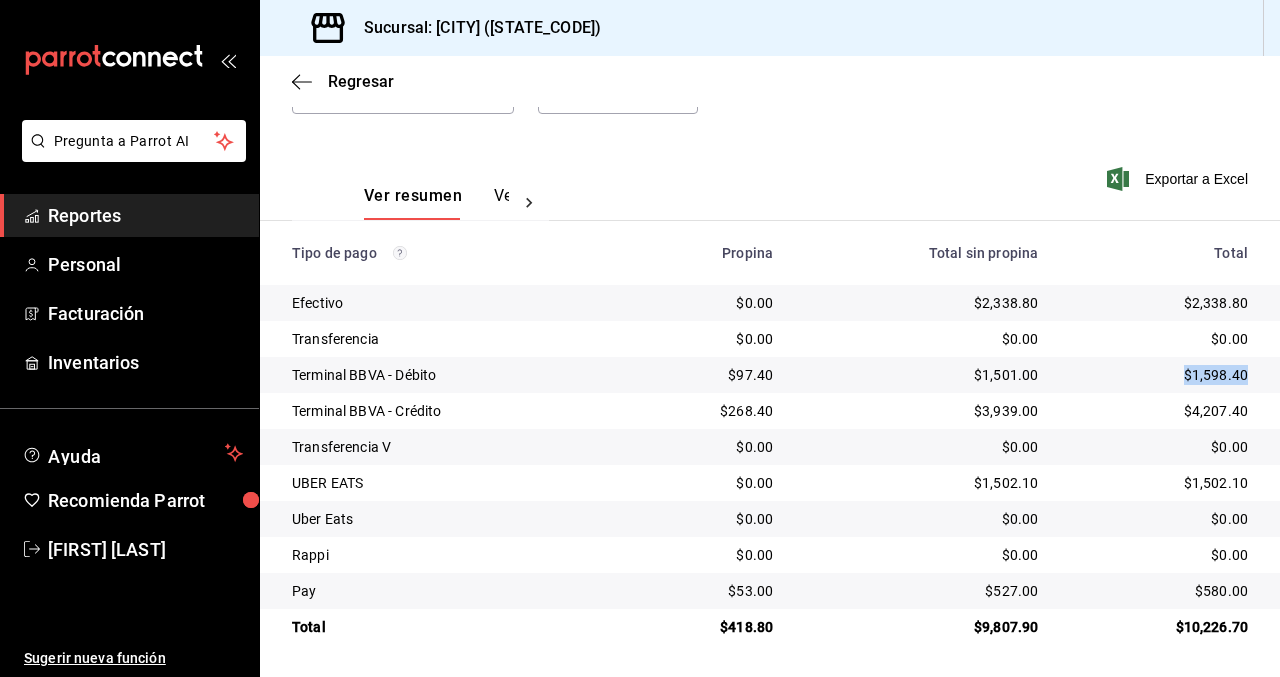 drag, startPoint x: 1250, startPoint y: 377, endPoint x: 1151, endPoint y: 377, distance: 99 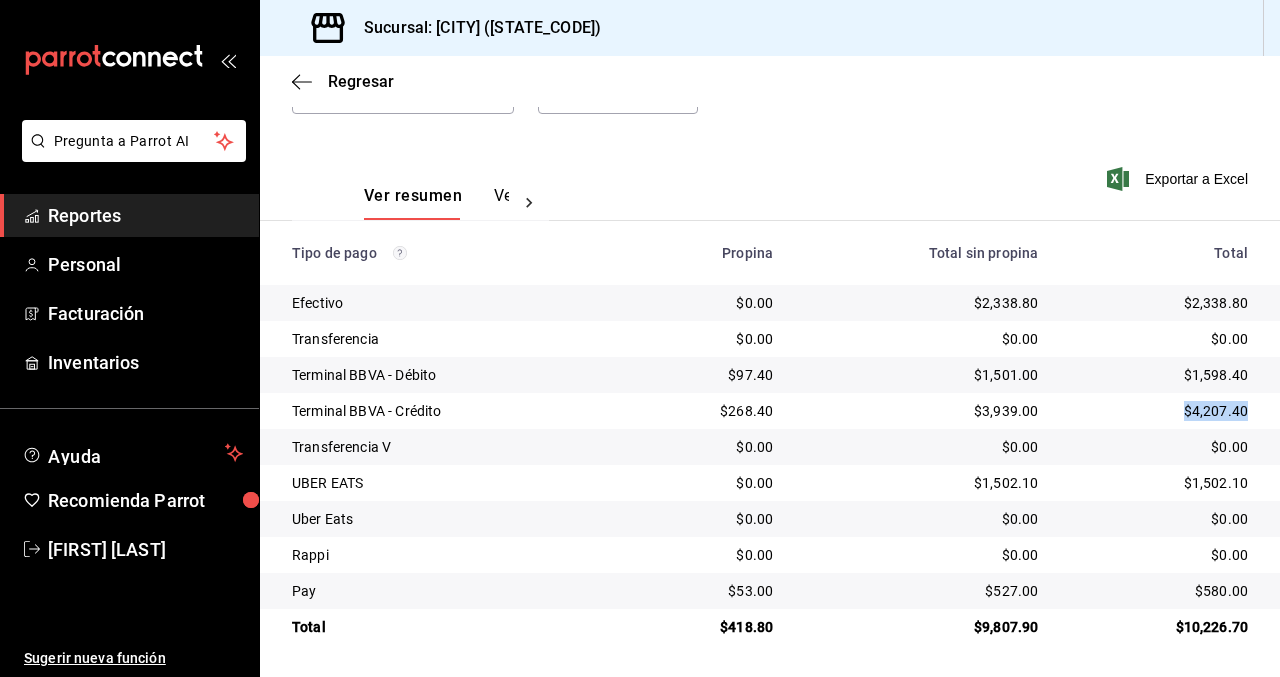 drag, startPoint x: 1253, startPoint y: 414, endPoint x: 1154, endPoint y: 414, distance: 99 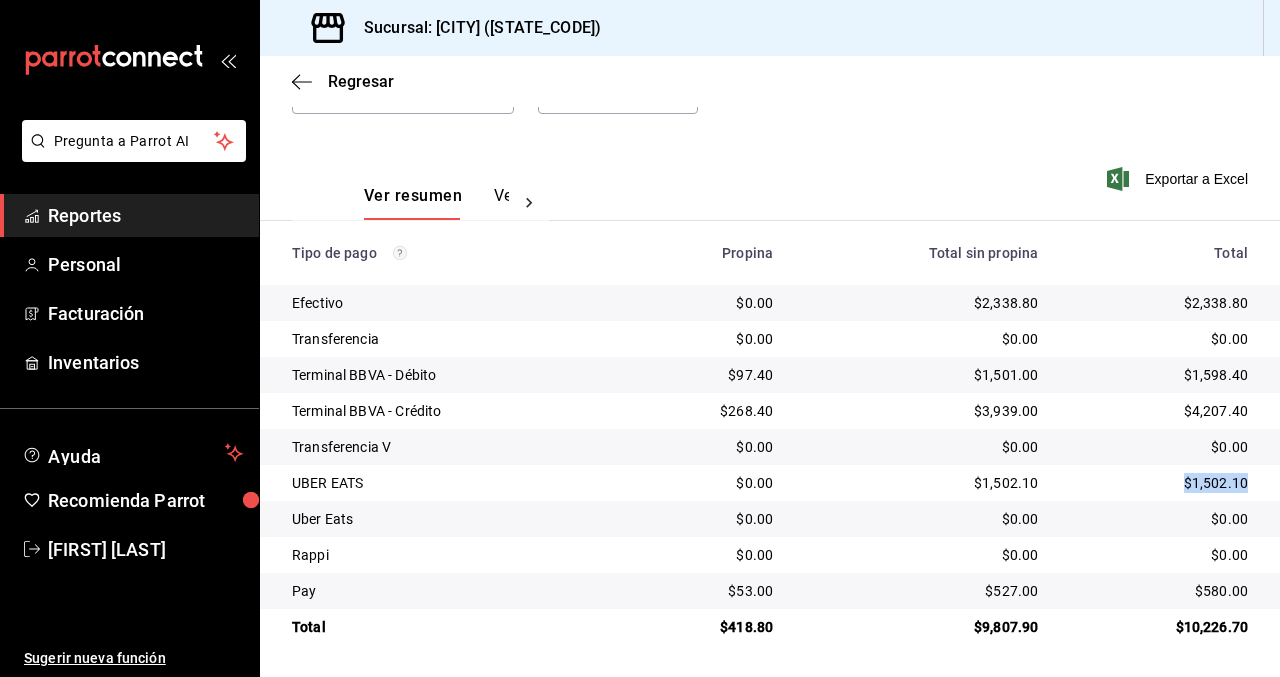 drag, startPoint x: 1246, startPoint y: 480, endPoint x: 1151, endPoint y: 479, distance: 95.005264 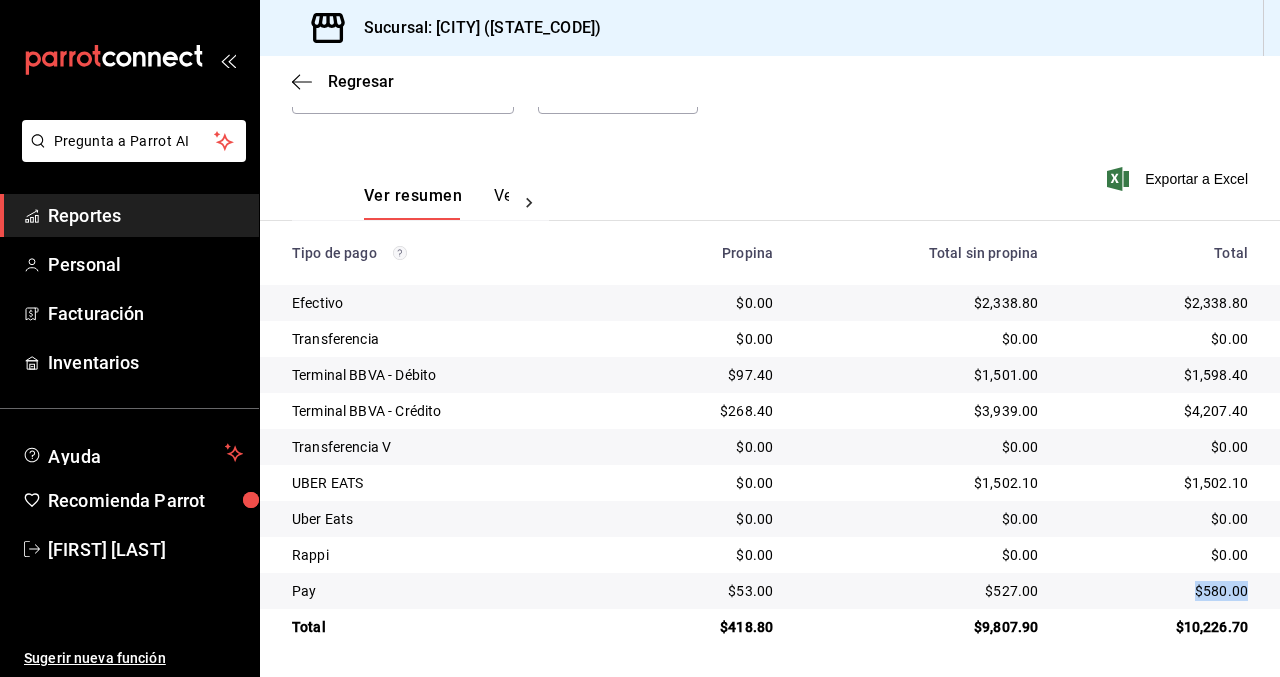 drag, startPoint x: 1247, startPoint y: 590, endPoint x: 1162, endPoint y: 588, distance: 85.02353 